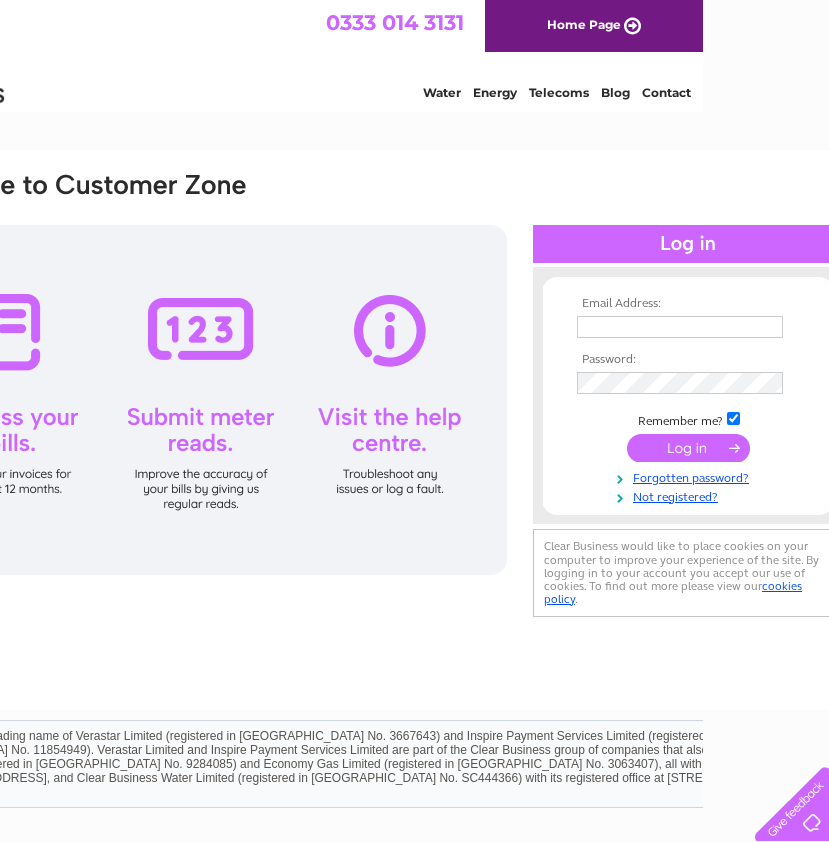 scroll, scrollTop: 0, scrollLeft: 161, axis: horizontal 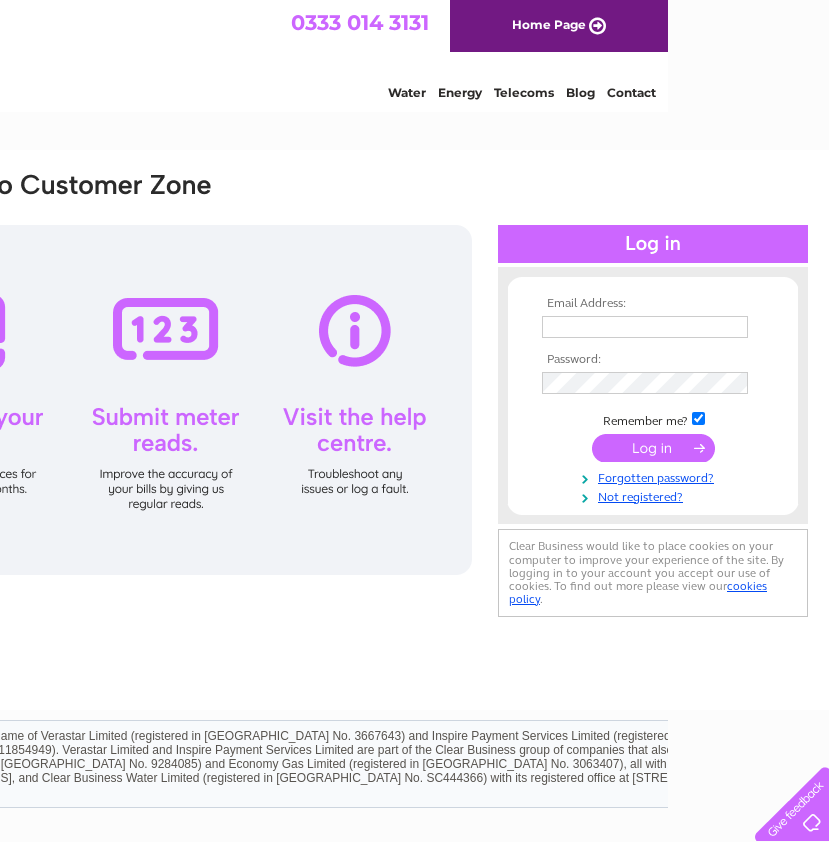 type on "[EMAIL_ADDRESS][DOMAIN_NAME]" 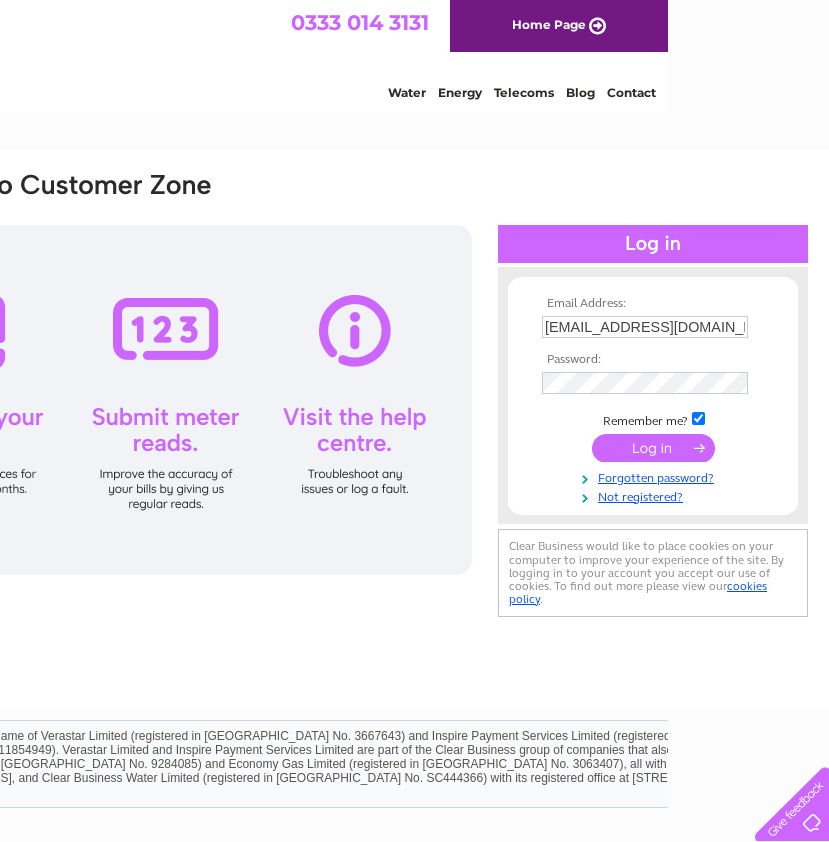 click at bounding box center (653, 448) 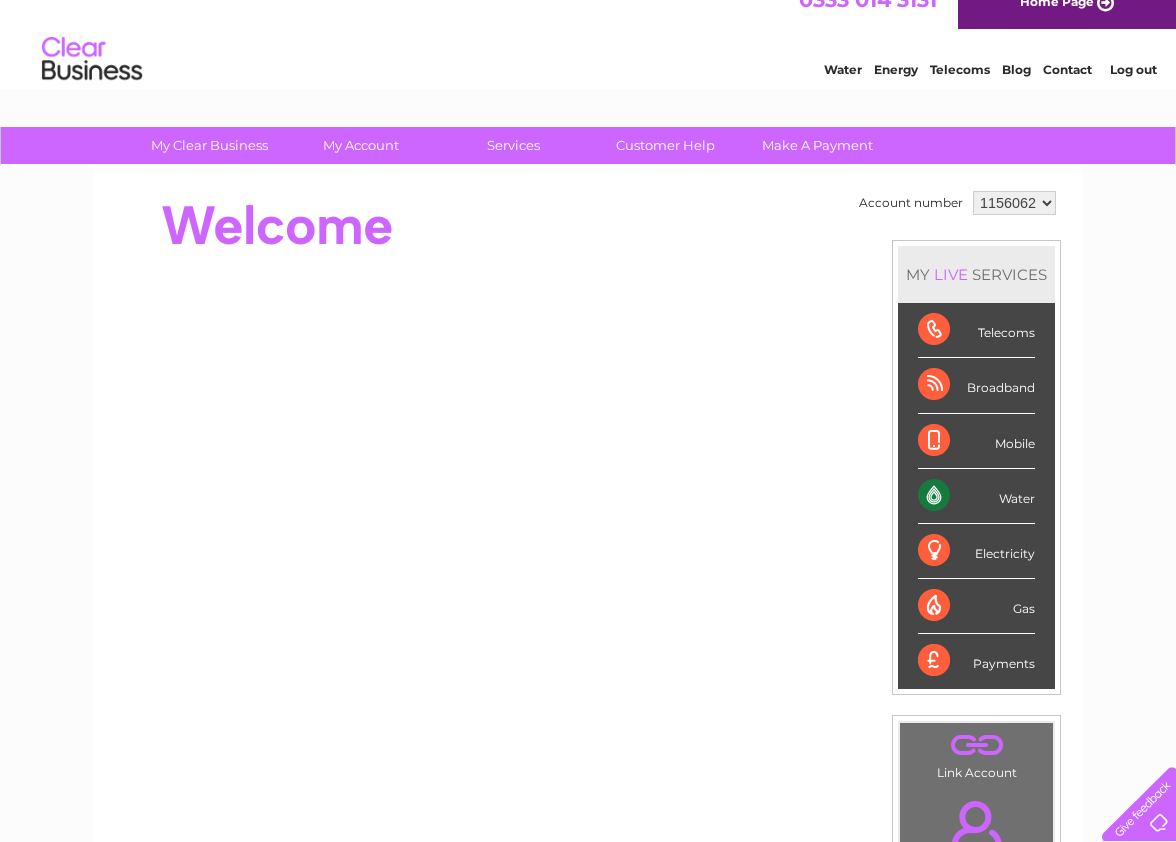scroll, scrollTop: 0, scrollLeft: 0, axis: both 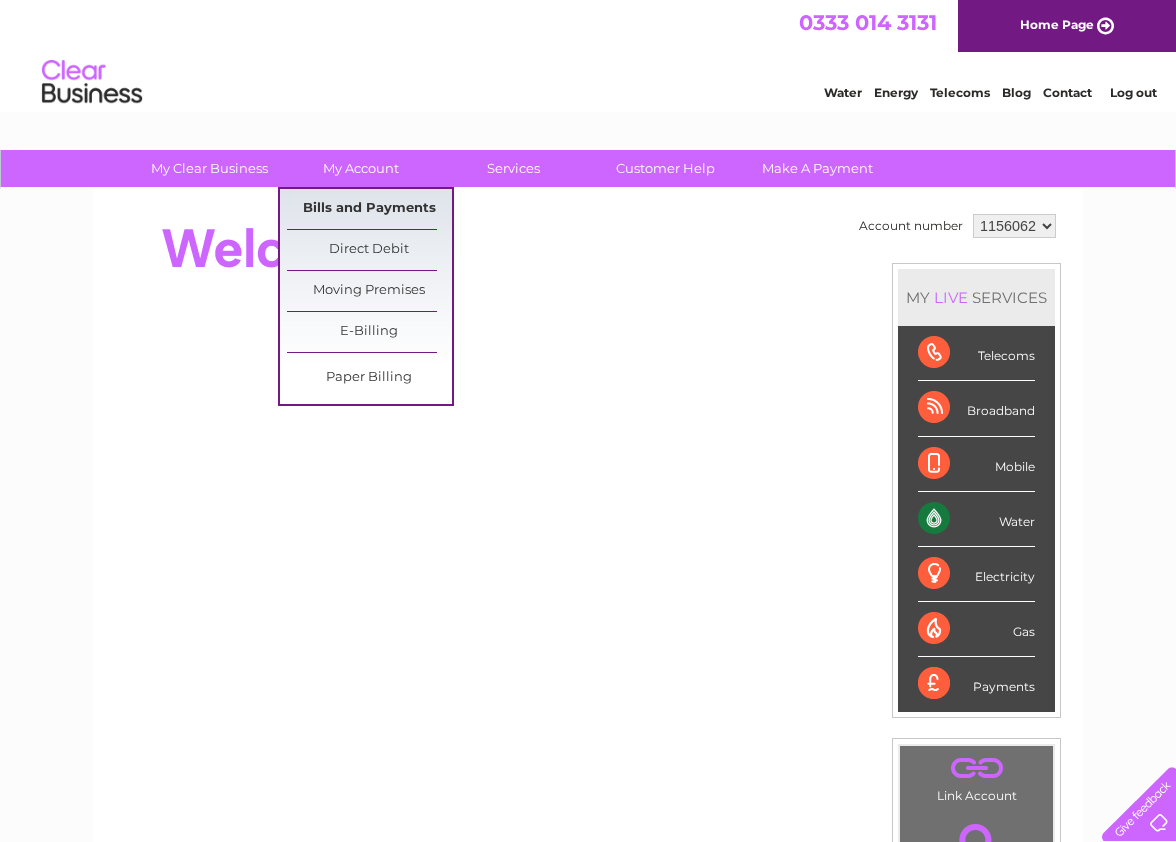 click on "Bills and Payments" at bounding box center (369, 209) 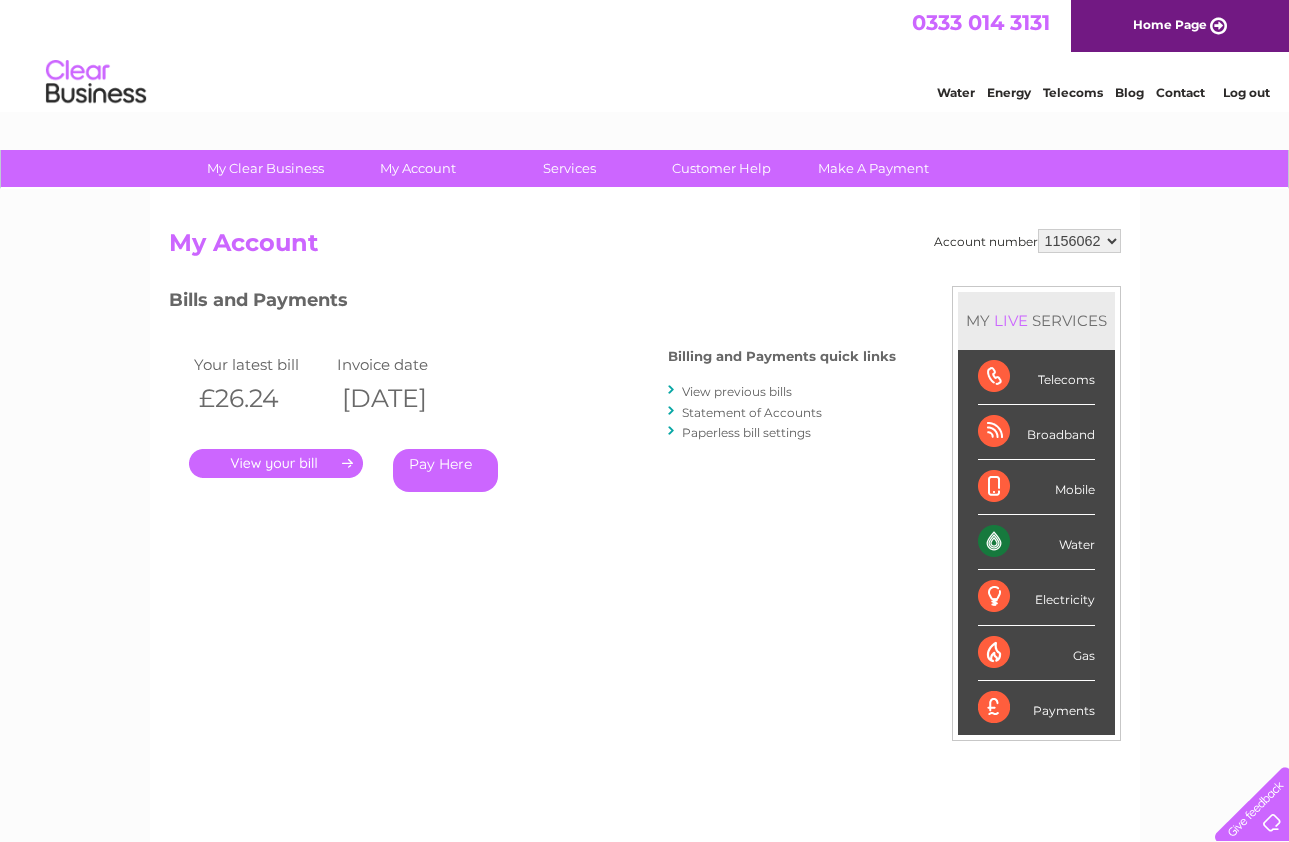 scroll, scrollTop: 0, scrollLeft: 0, axis: both 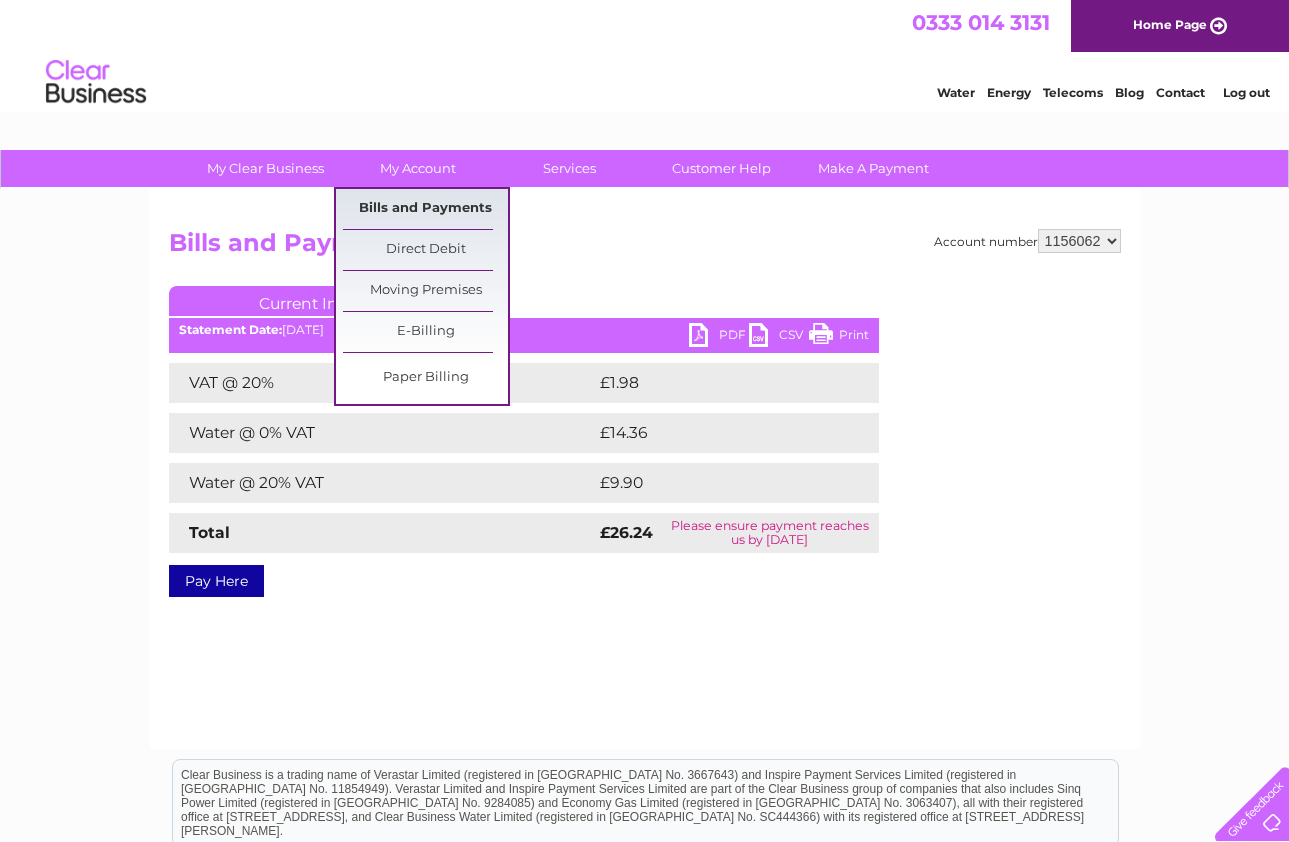 click on "Bills and Payments" at bounding box center [425, 209] 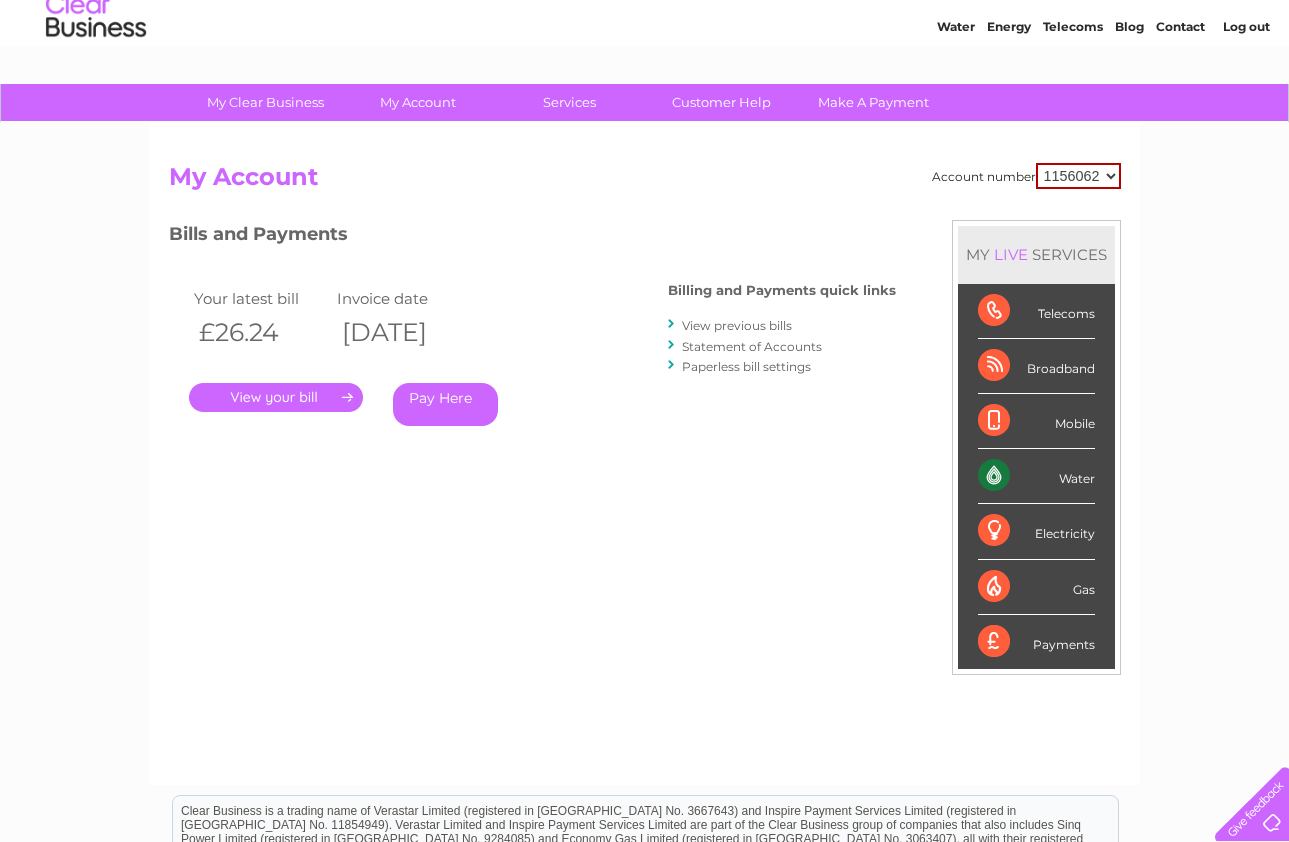 scroll, scrollTop: 63, scrollLeft: 0, axis: vertical 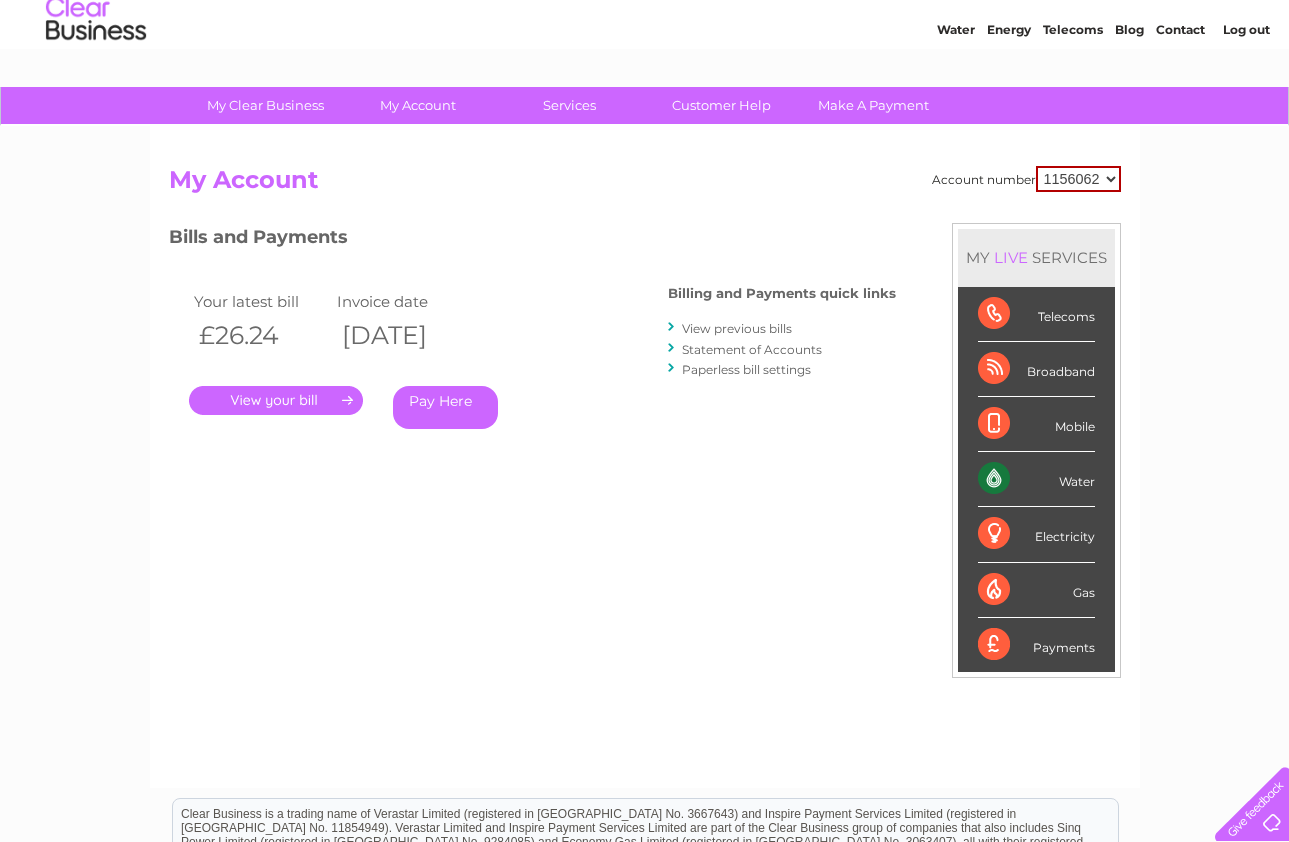 drag, startPoint x: 409, startPoint y: 564, endPoint x: 393, endPoint y: 450, distance: 115.11733 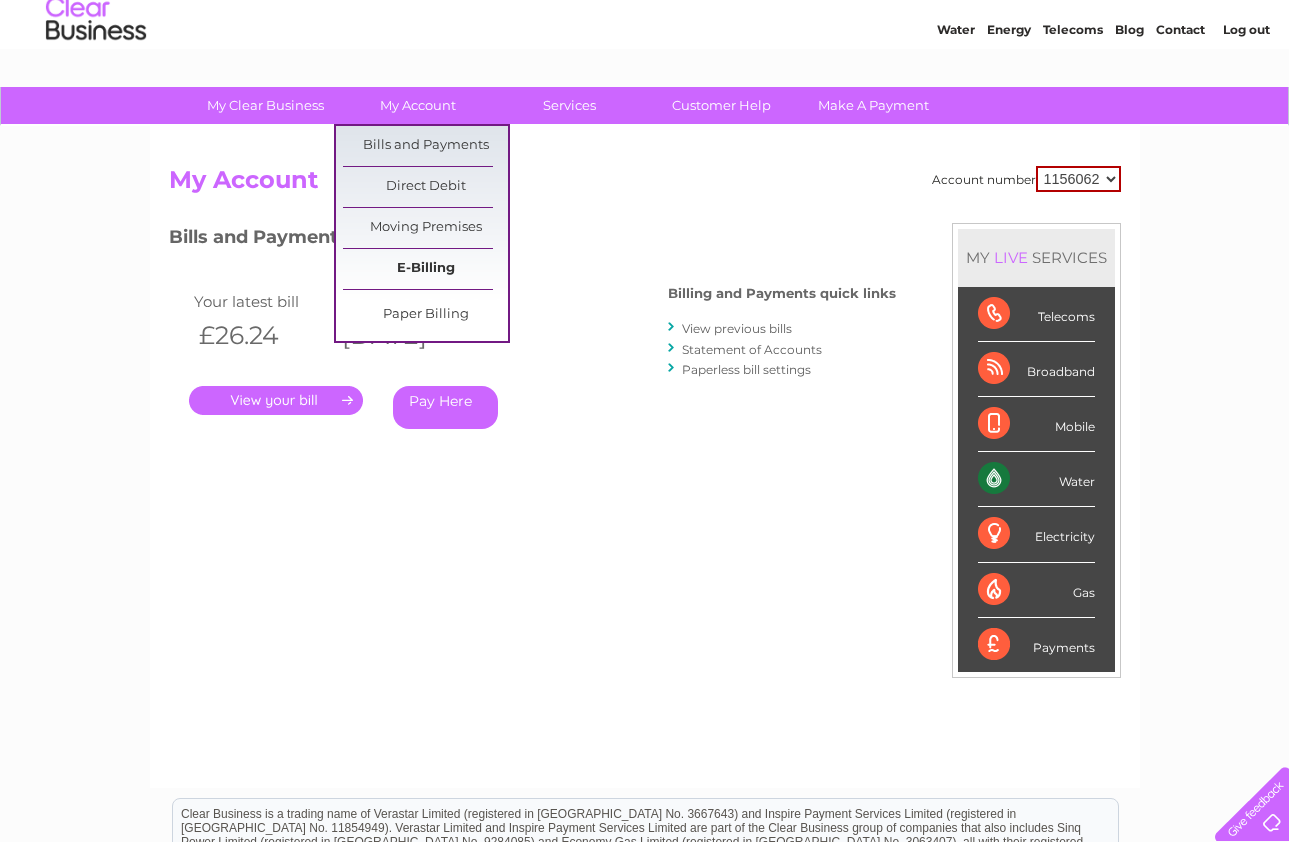 click on "E-Billing" at bounding box center [425, 269] 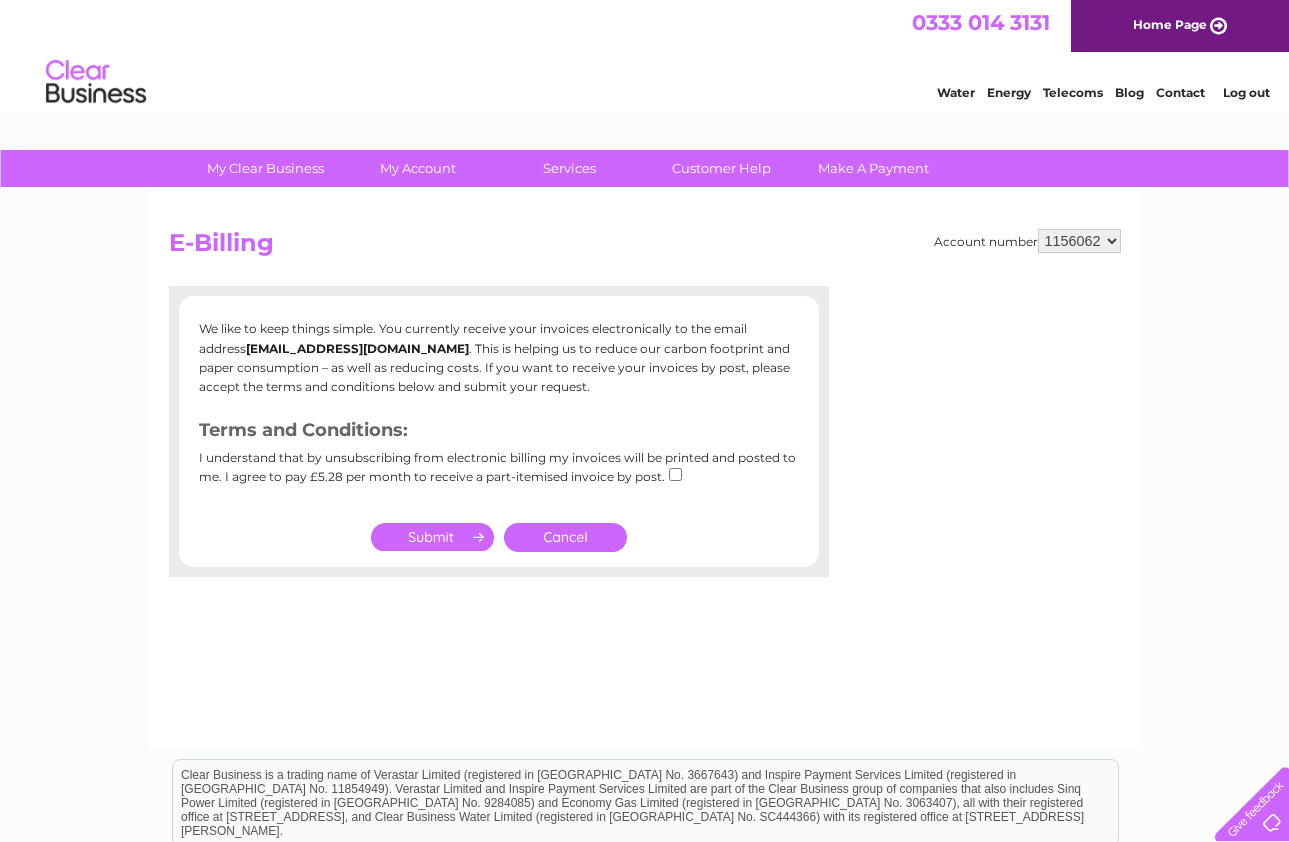 scroll, scrollTop: 0, scrollLeft: 0, axis: both 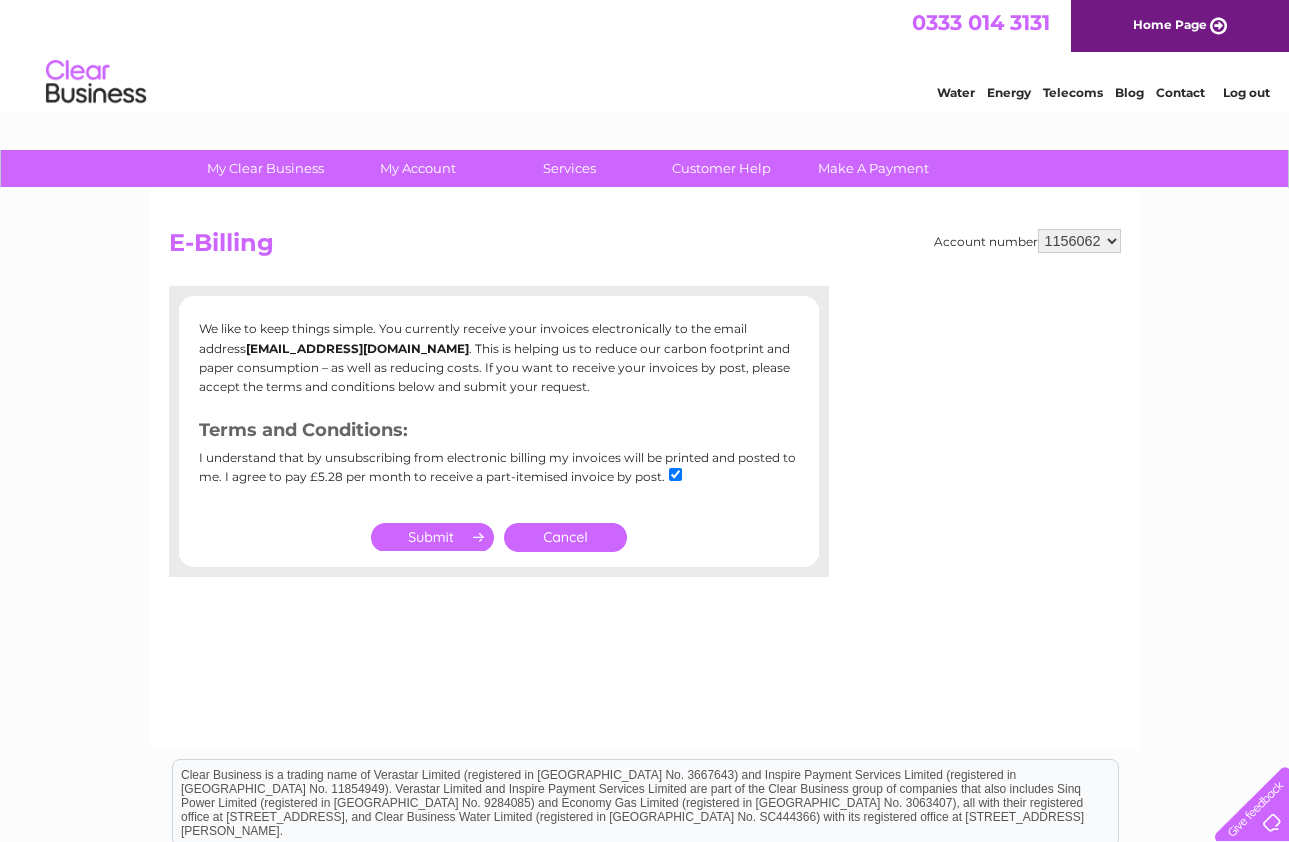 click at bounding box center [675, 474] 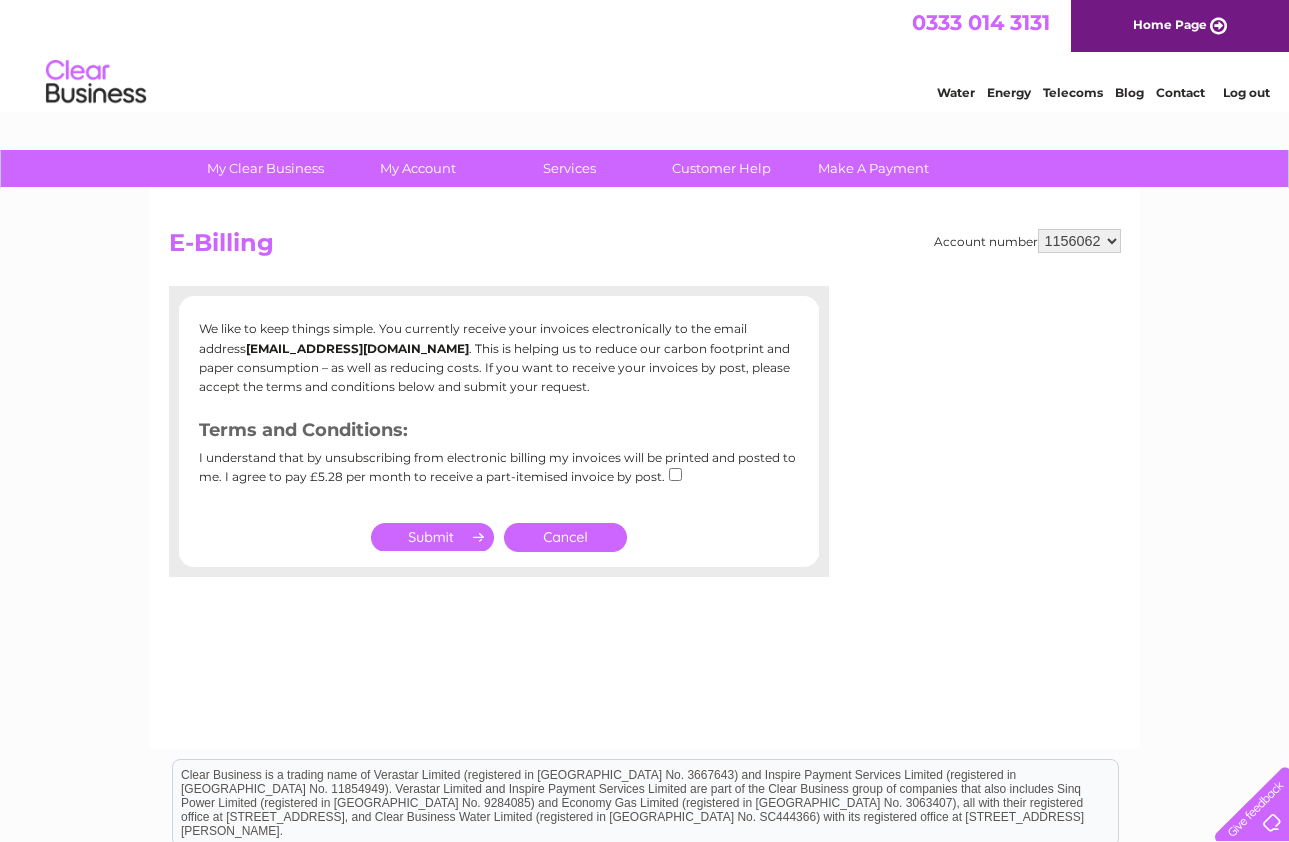 click on "Cancel" at bounding box center (565, 537) 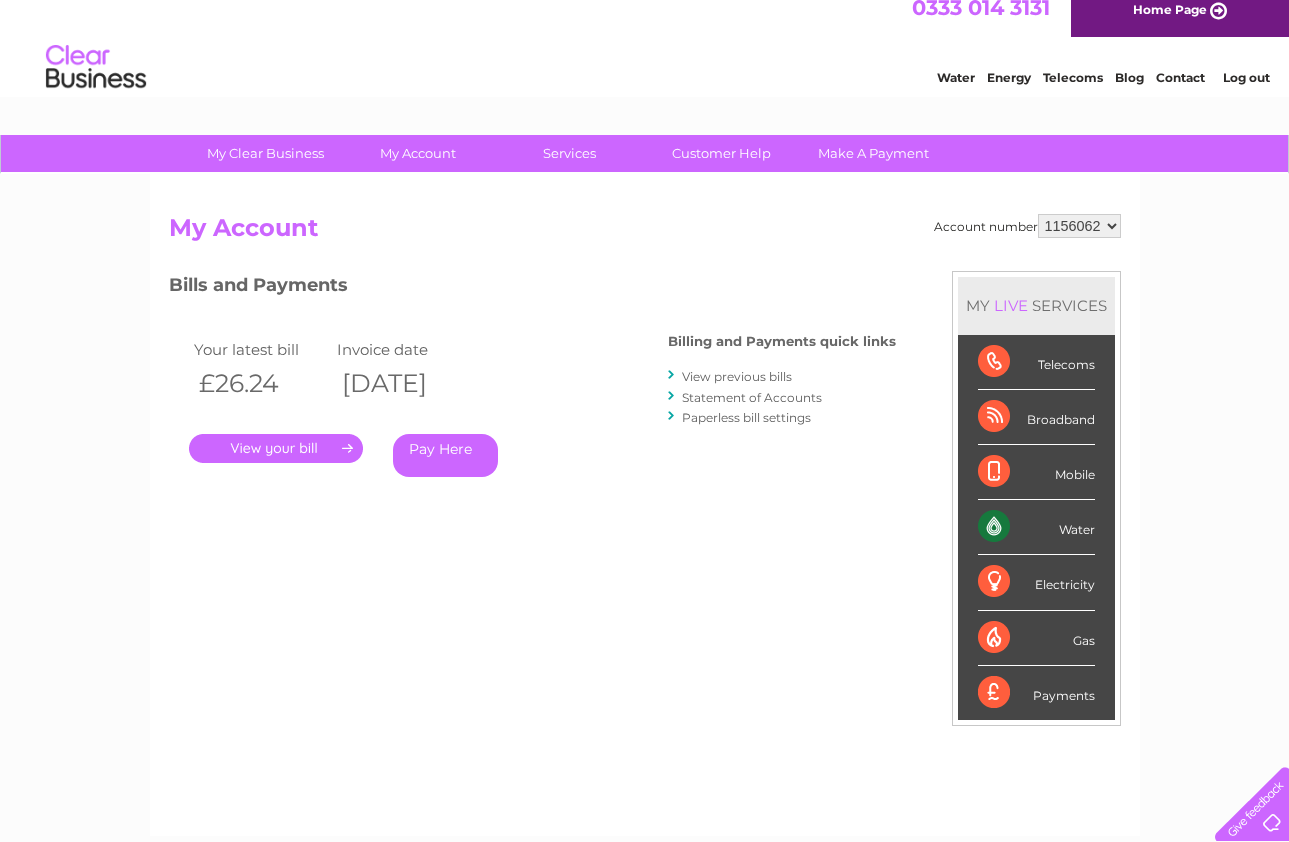 scroll, scrollTop: 19, scrollLeft: 0, axis: vertical 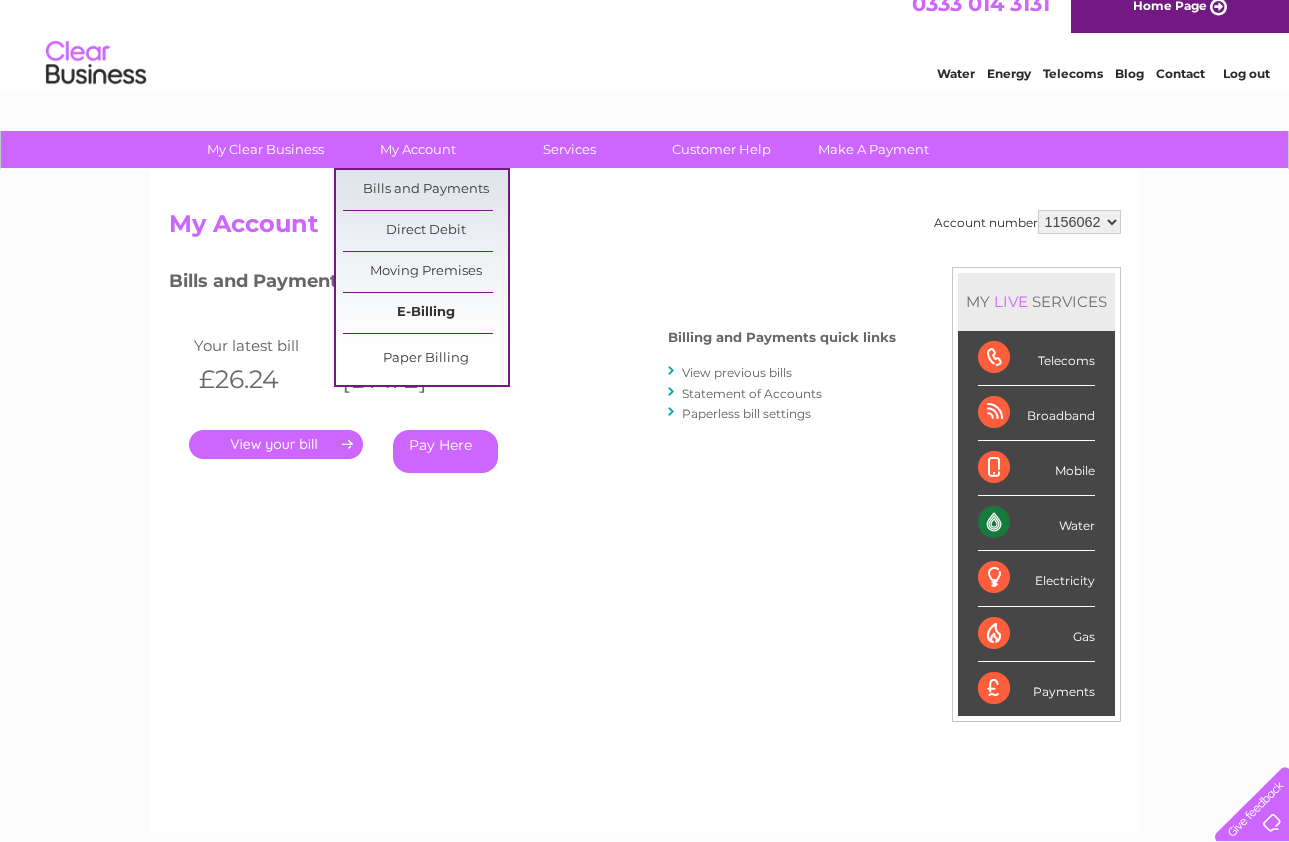click on "E-Billing" at bounding box center (425, 313) 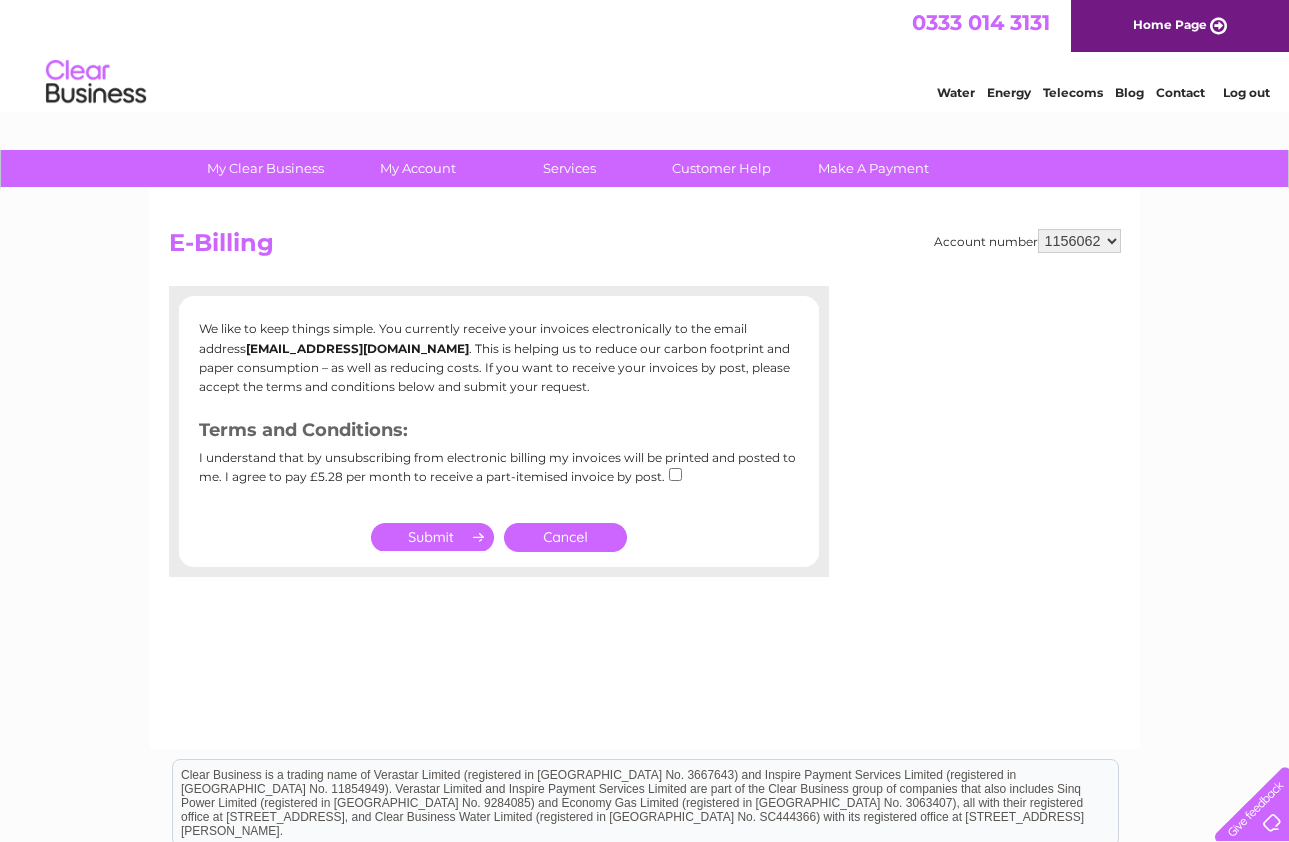 scroll, scrollTop: 0, scrollLeft: 0, axis: both 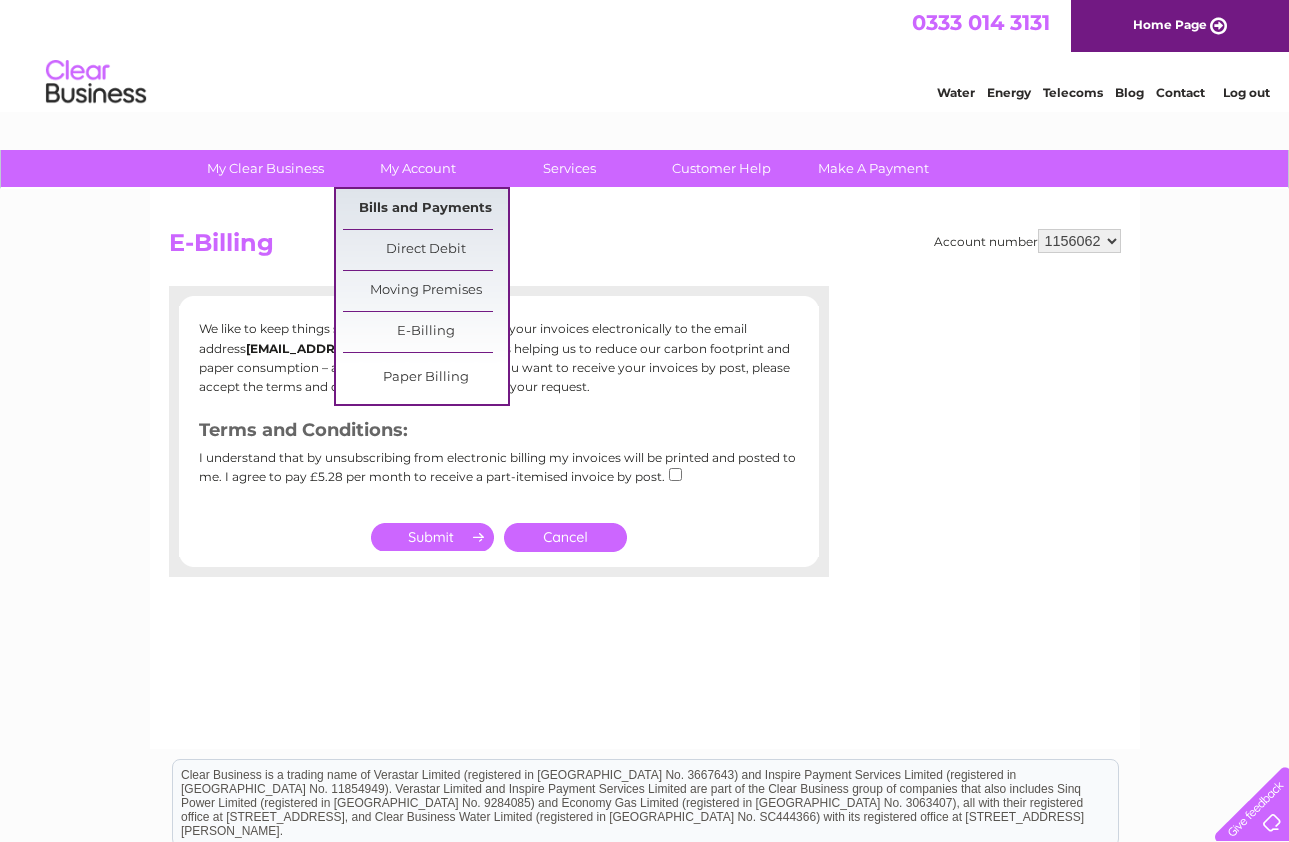 click on "Bills and Payments" at bounding box center [425, 209] 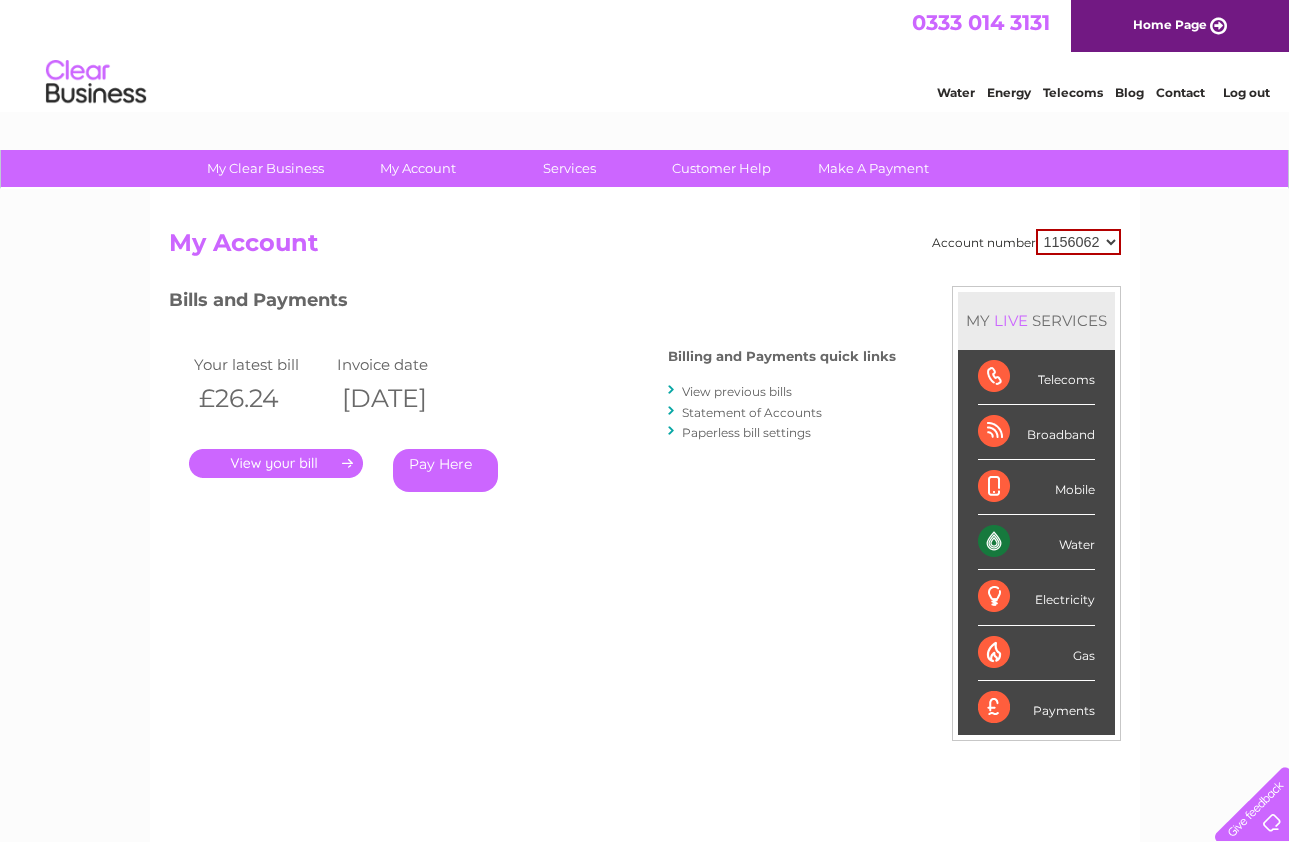 scroll, scrollTop: 0, scrollLeft: 0, axis: both 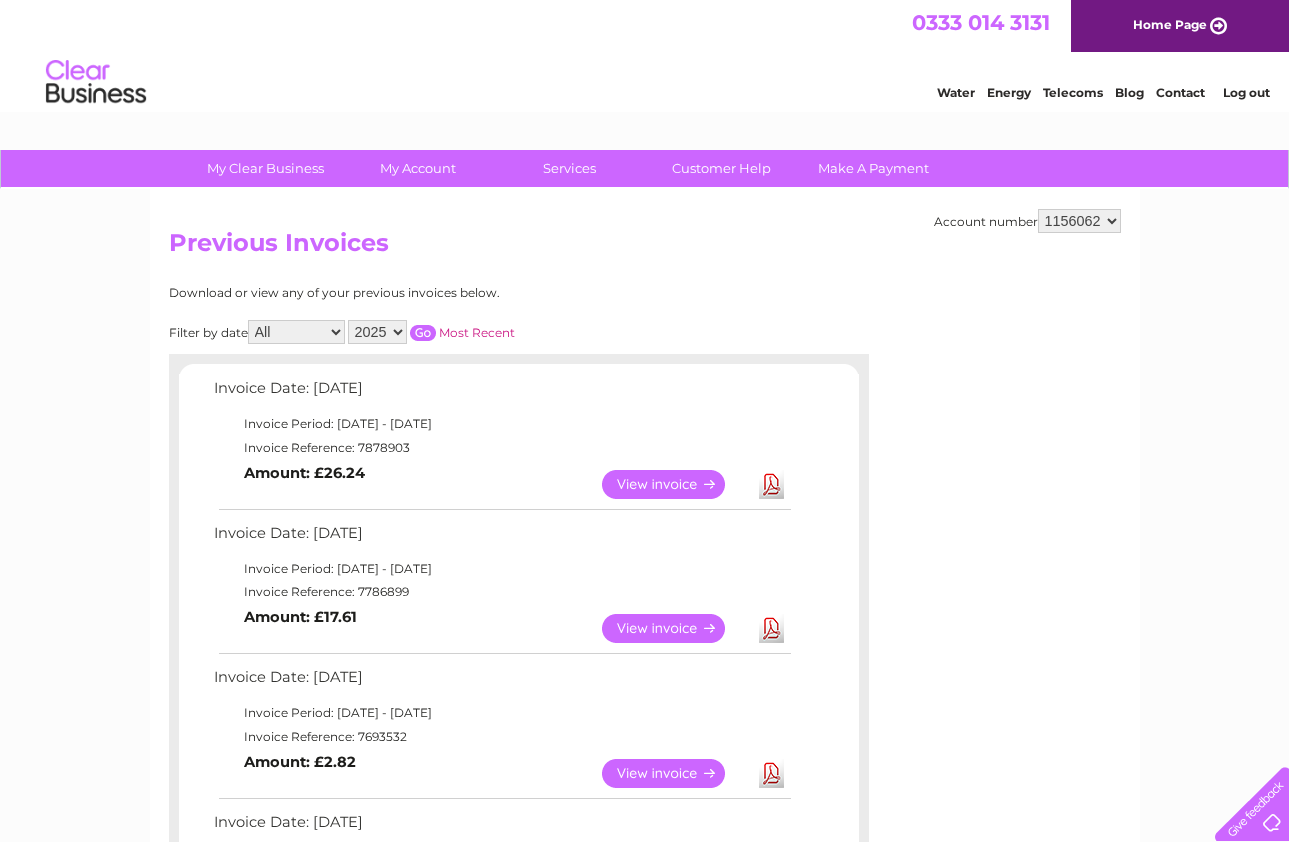 click on "2025
2024
2023
2022" at bounding box center [377, 332] 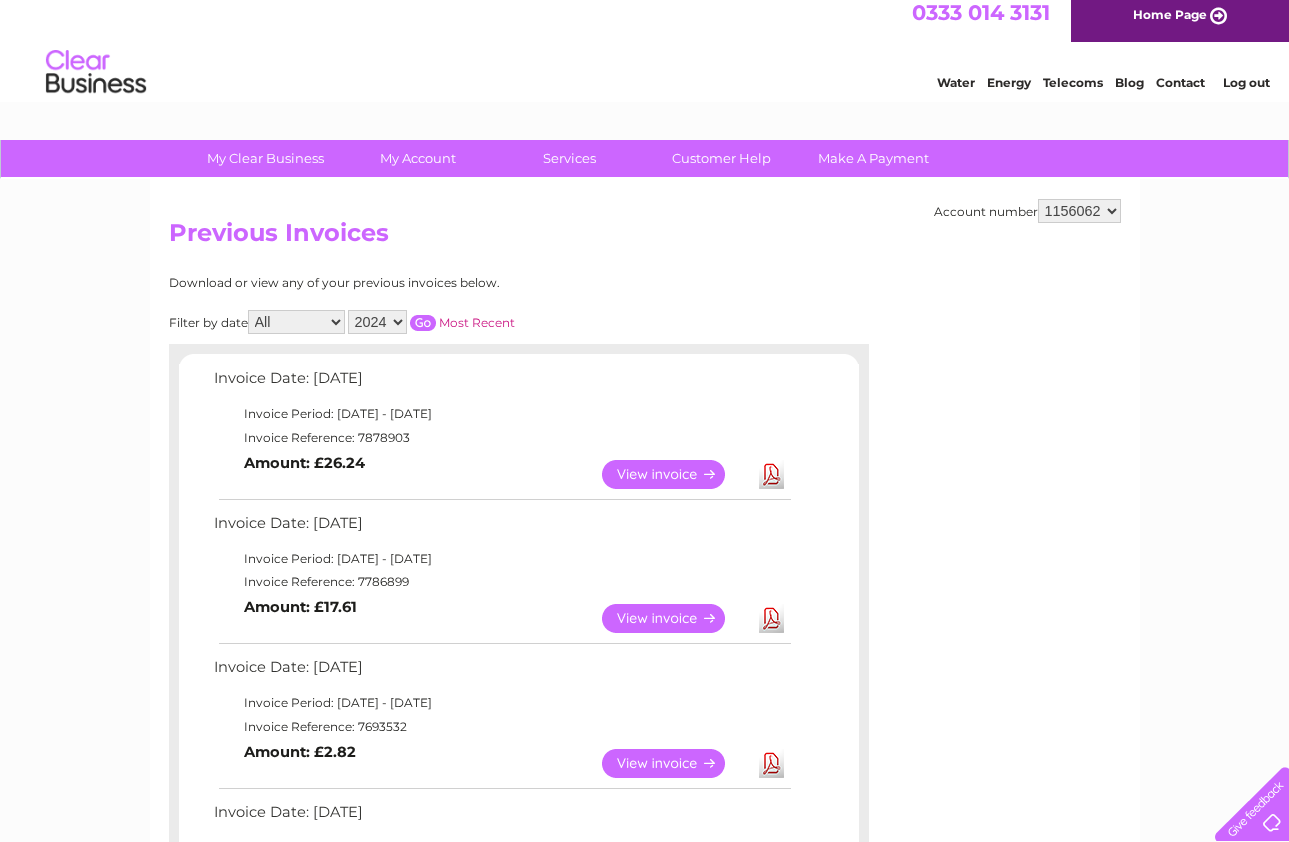 scroll, scrollTop: 16, scrollLeft: 0, axis: vertical 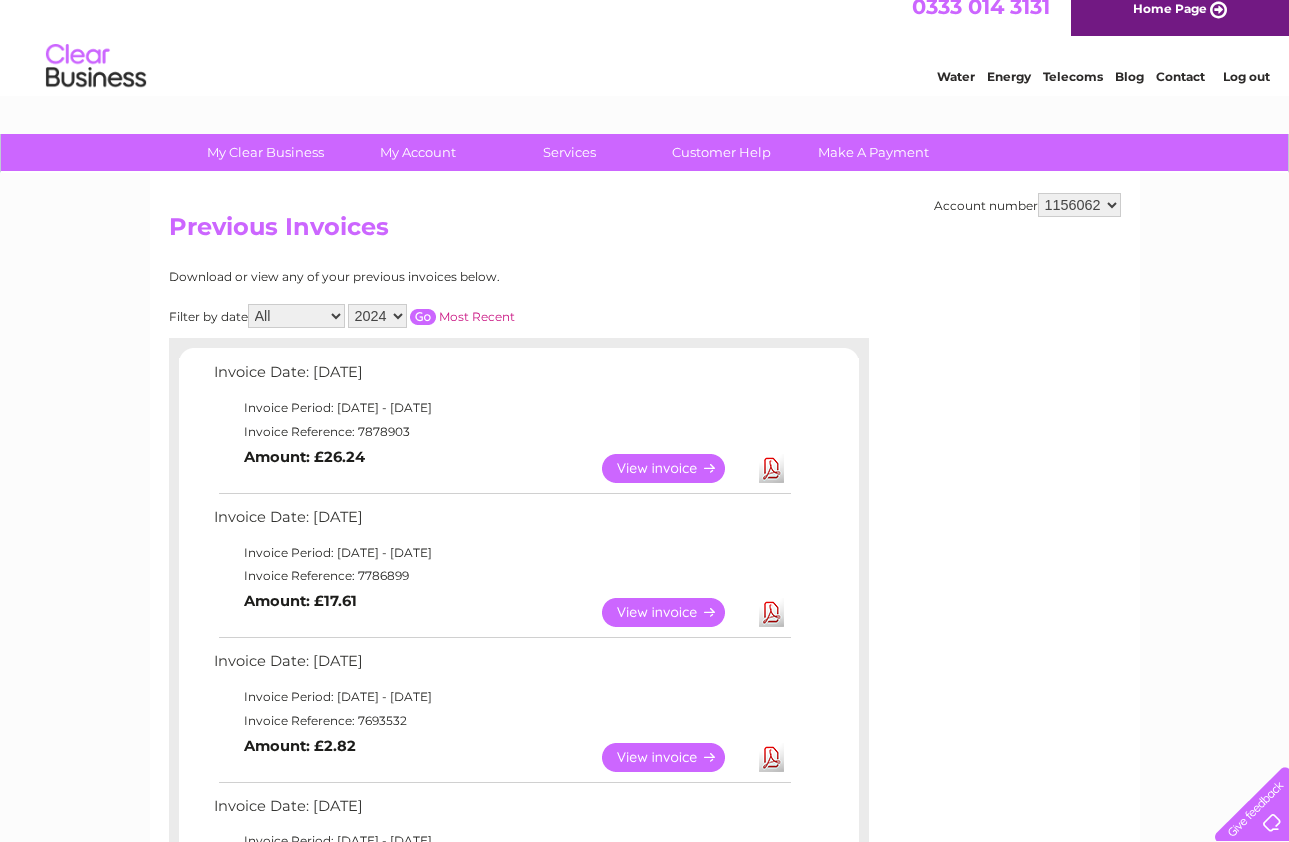 click at bounding box center (423, 317) 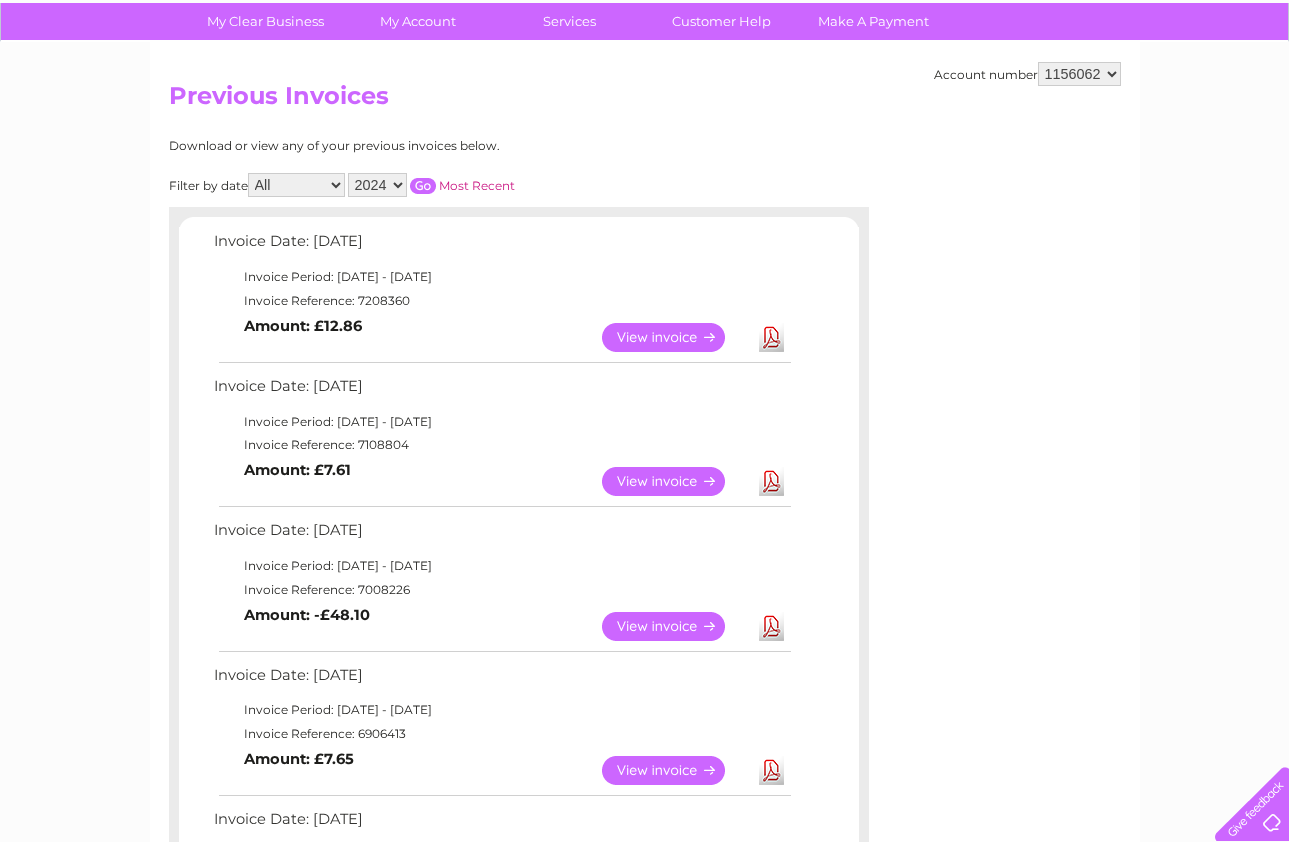 scroll, scrollTop: 153, scrollLeft: 0, axis: vertical 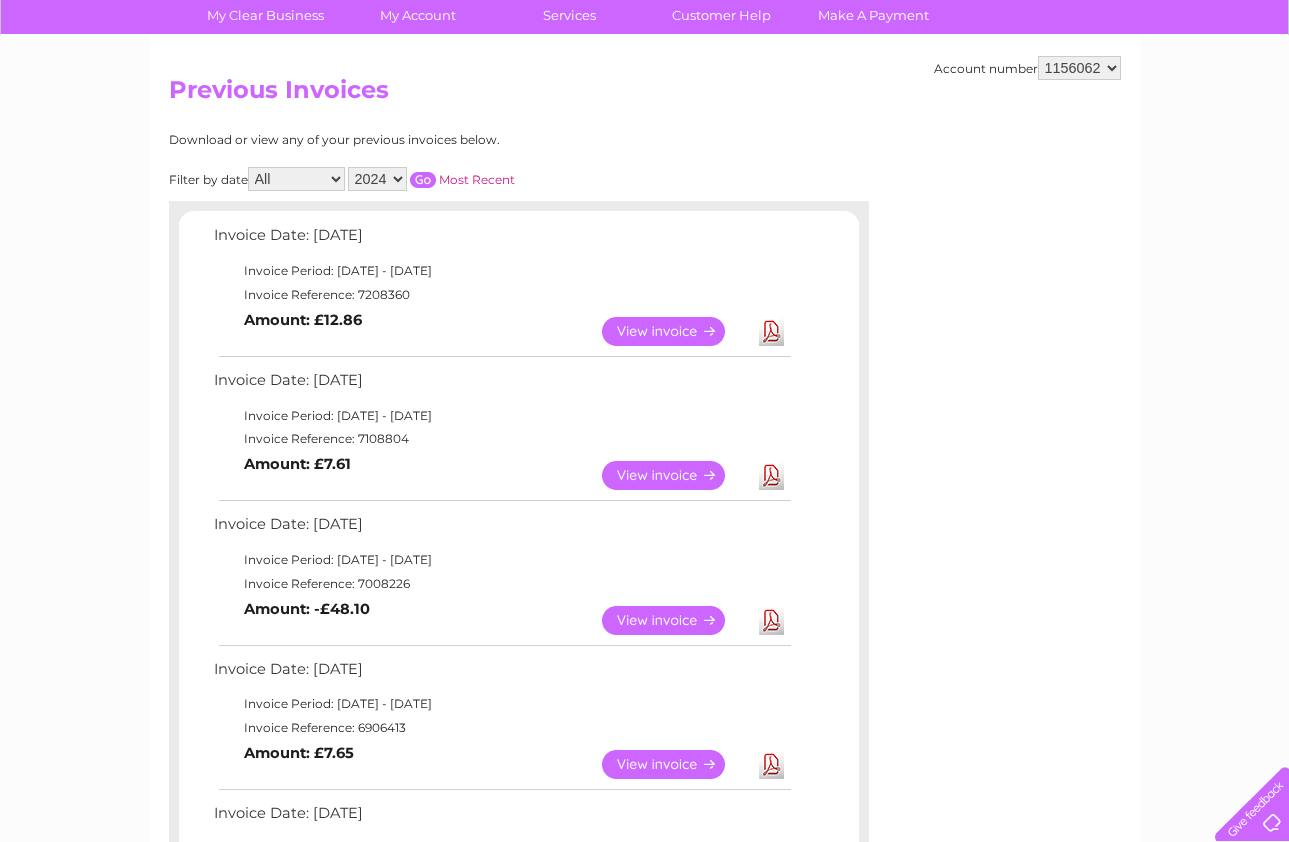 click on "View" at bounding box center [675, 620] 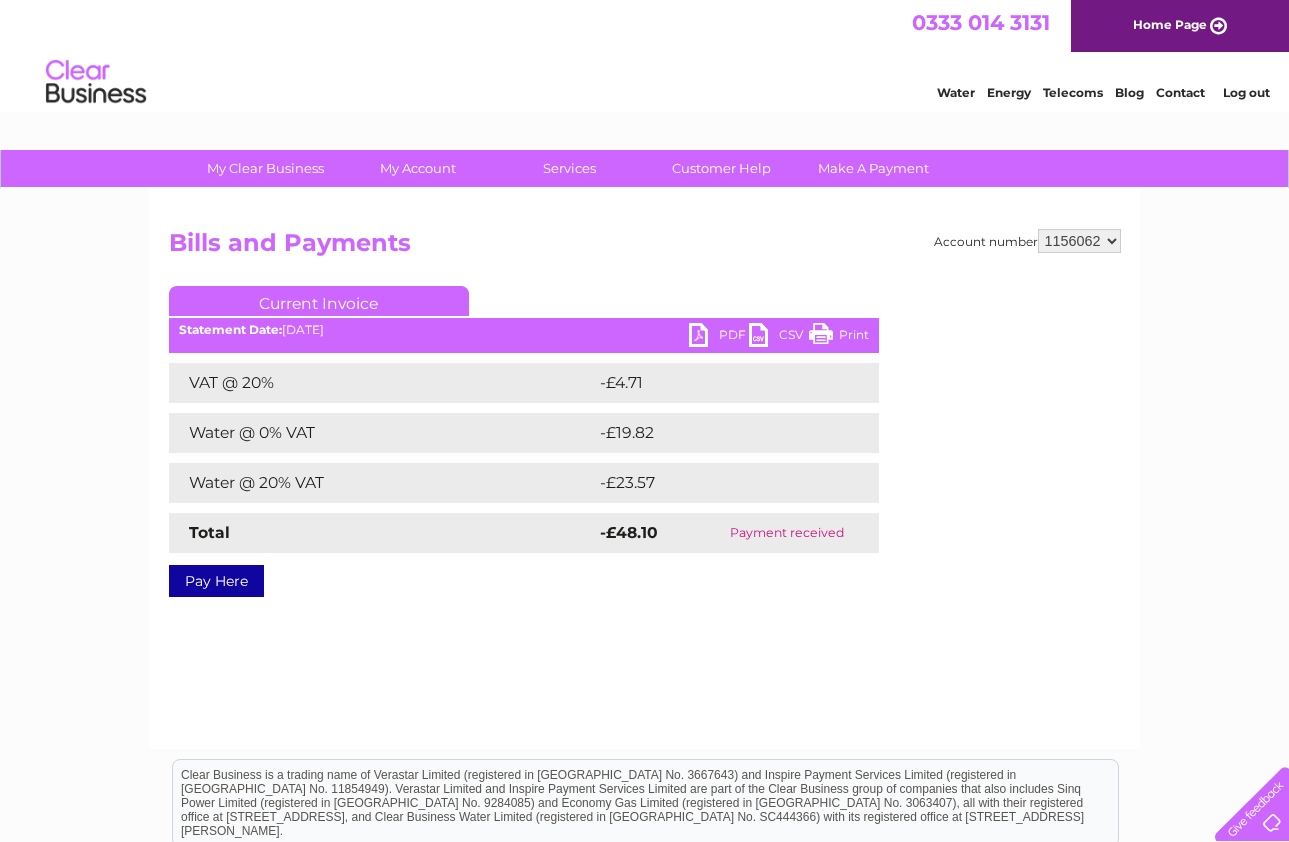 scroll, scrollTop: 0, scrollLeft: 0, axis: both 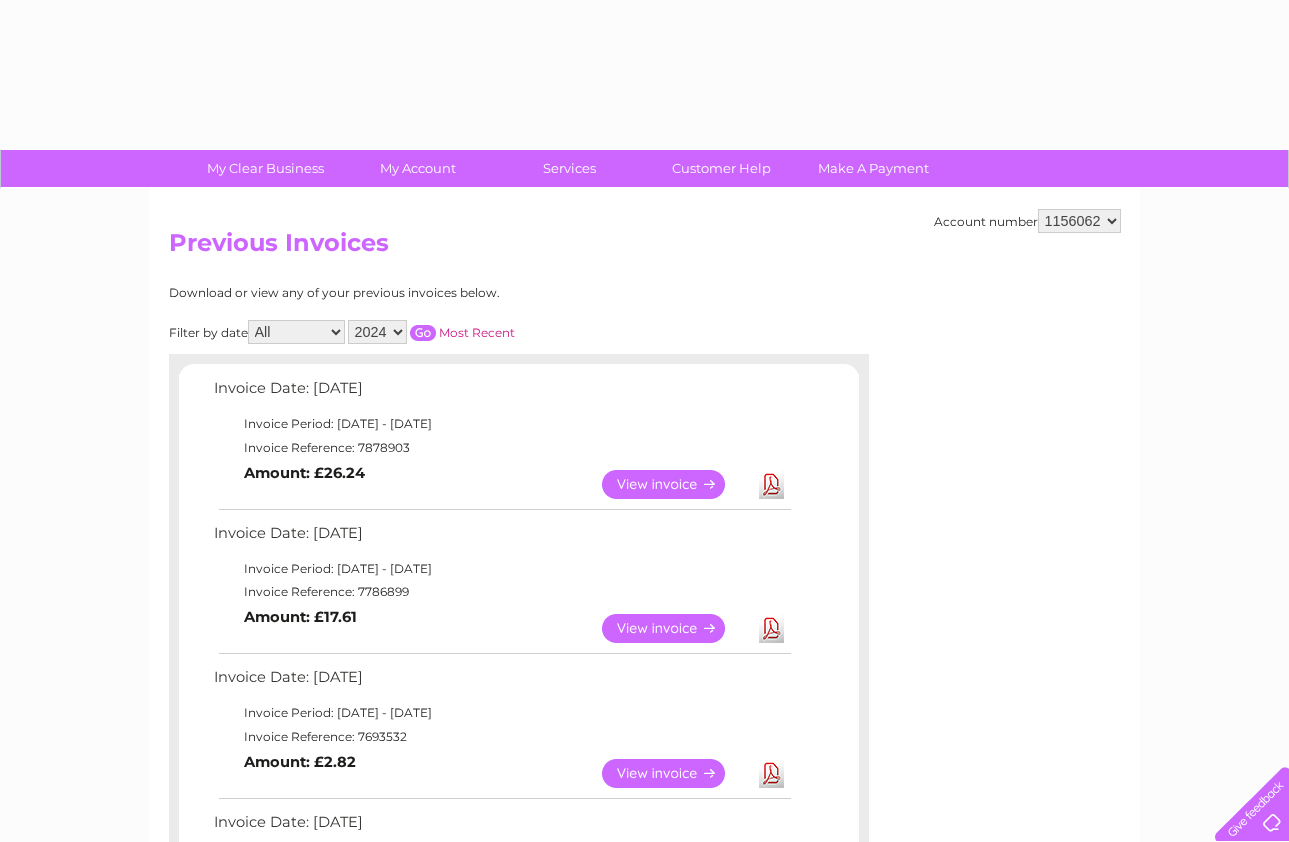 select on "2024" 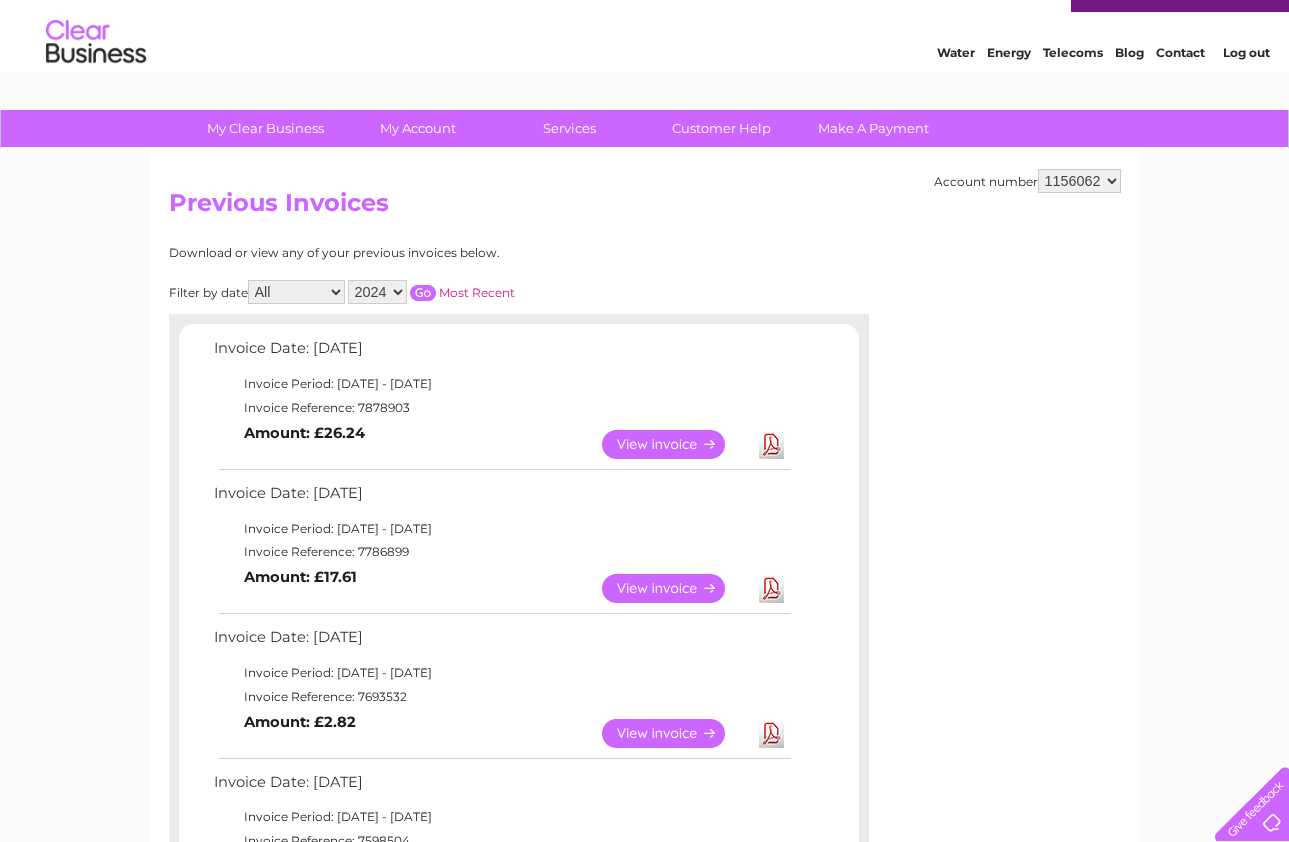 scroll, scrollTop: 30, scrollLeft: 0, axis: vertical 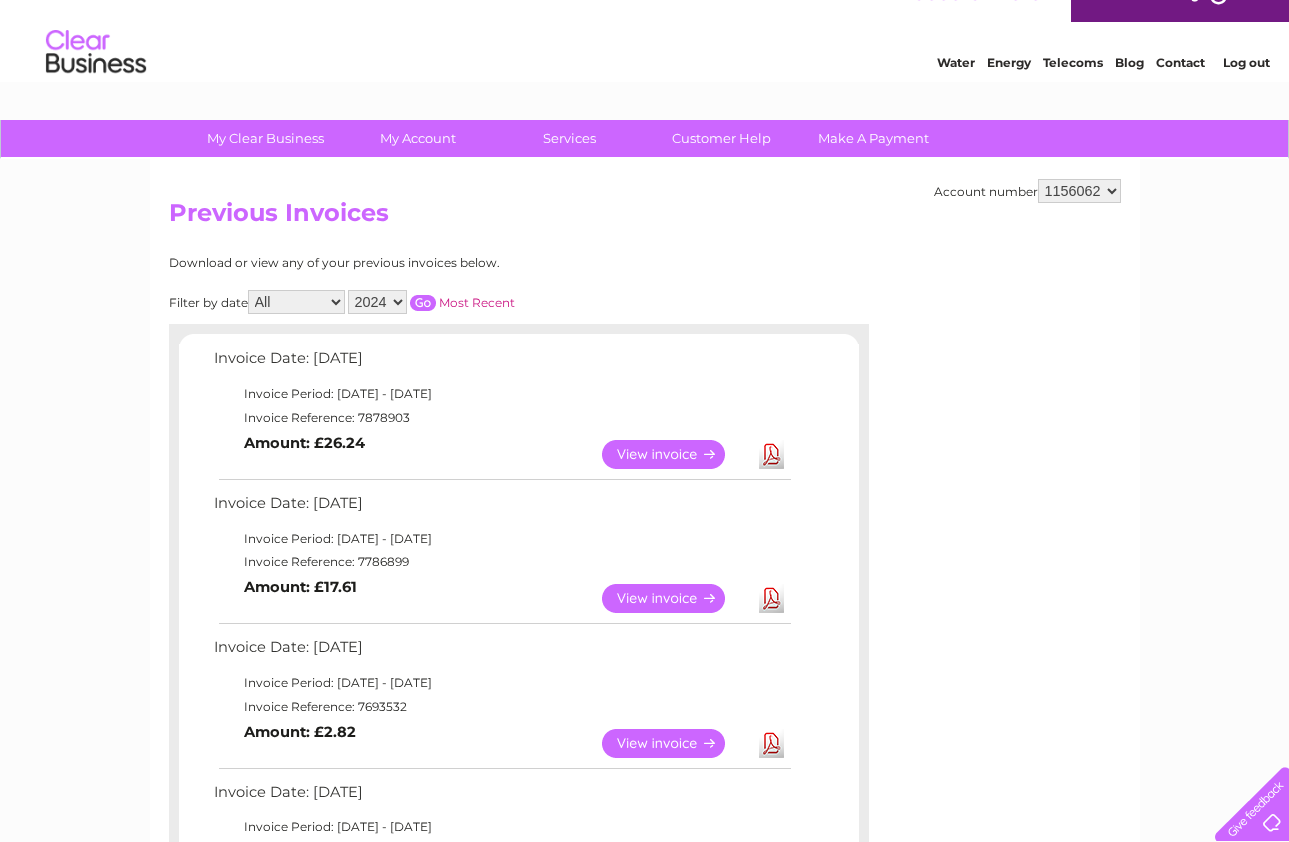 click on "2025
2024
2023
2022" at bounding box center (377, 302) 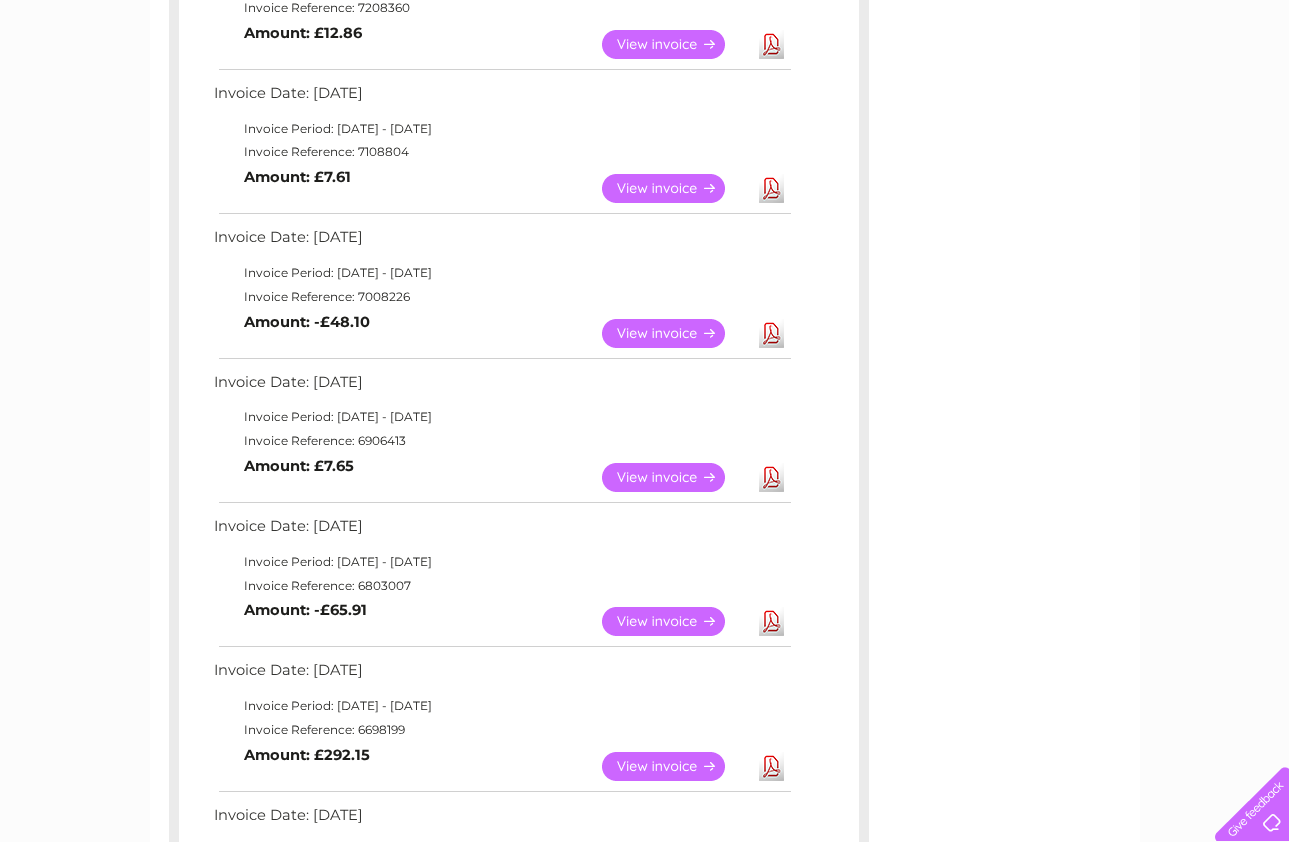 scroll, scrollTop: 450, scrollLeft: 0, axis: vertical 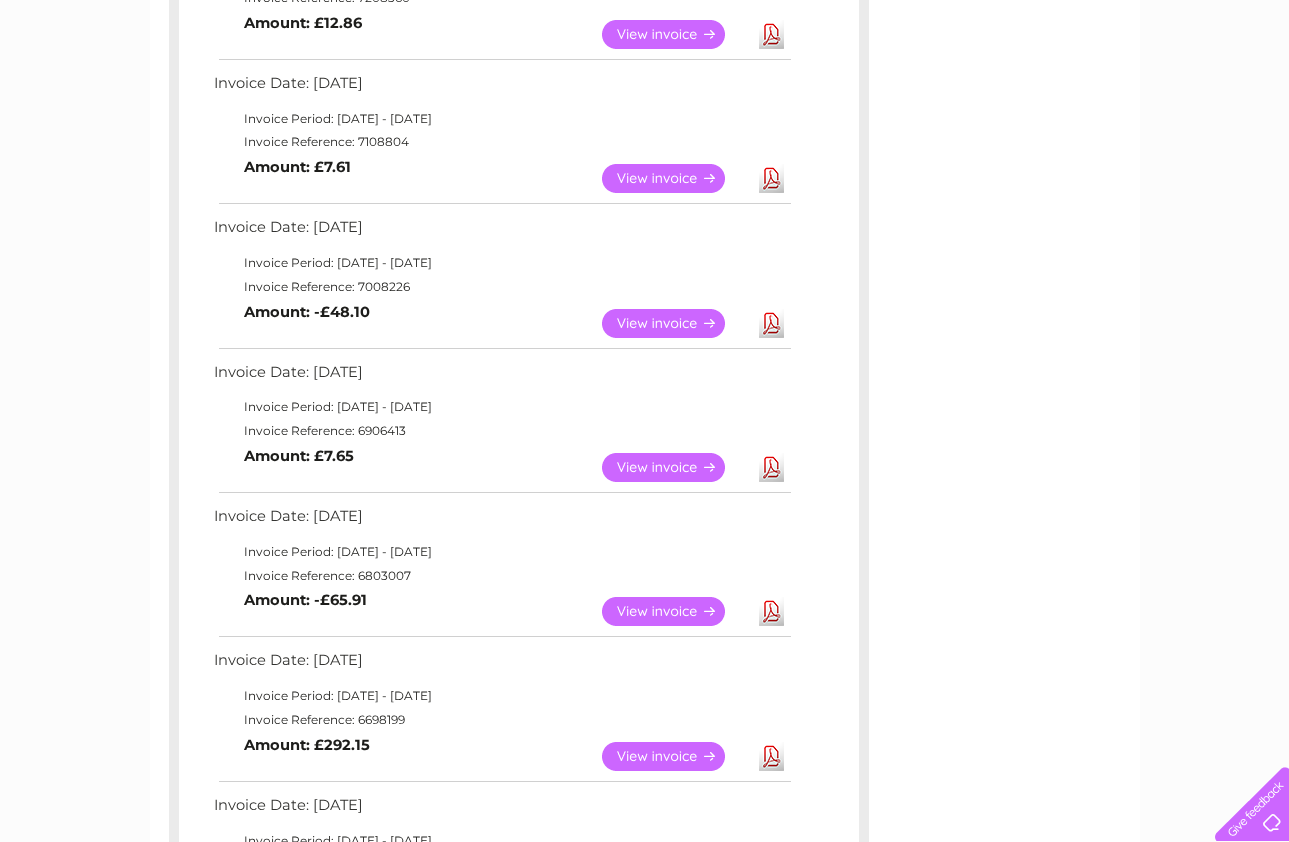click on "View" at bounding box center (675, 178) 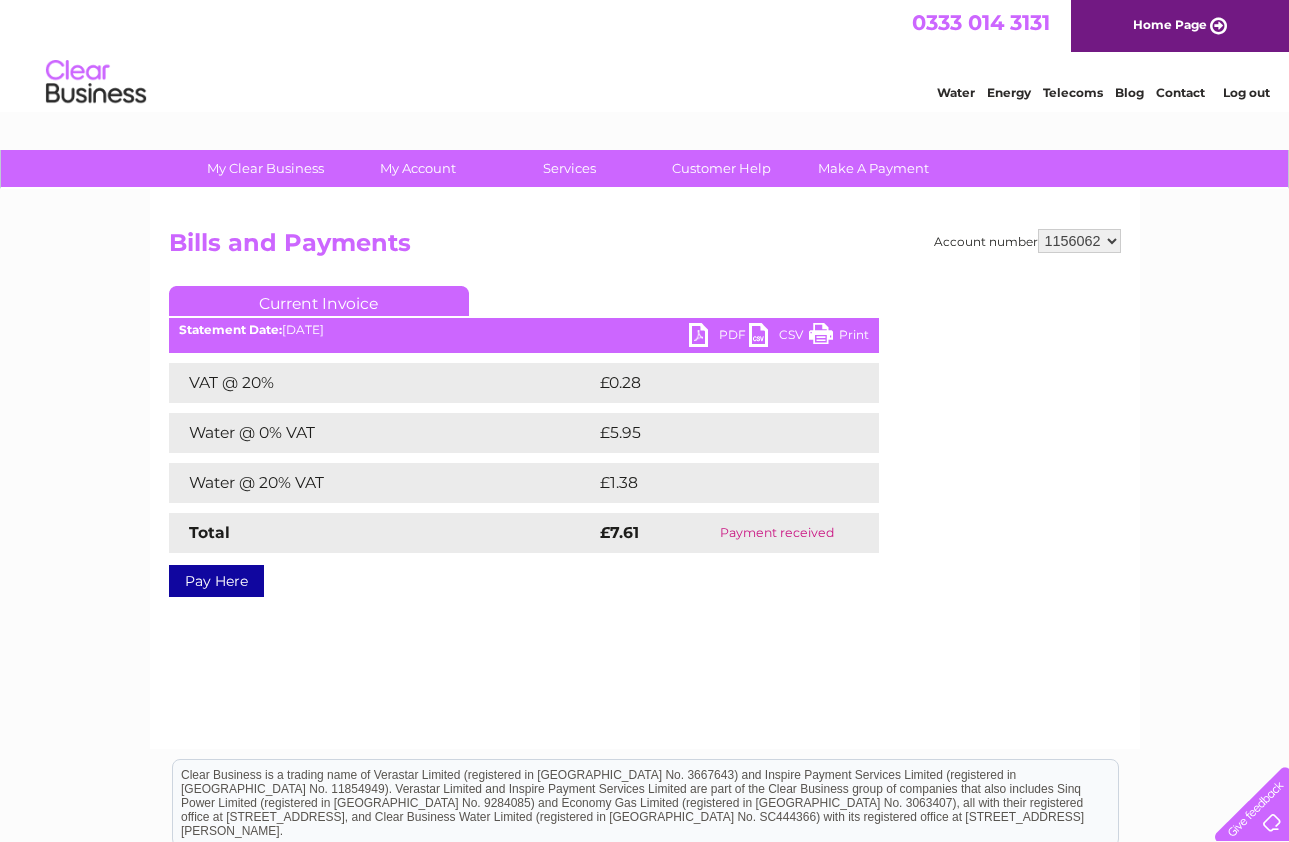 scroll, scrollTop: 0, scrollLeft: 0, axis: both 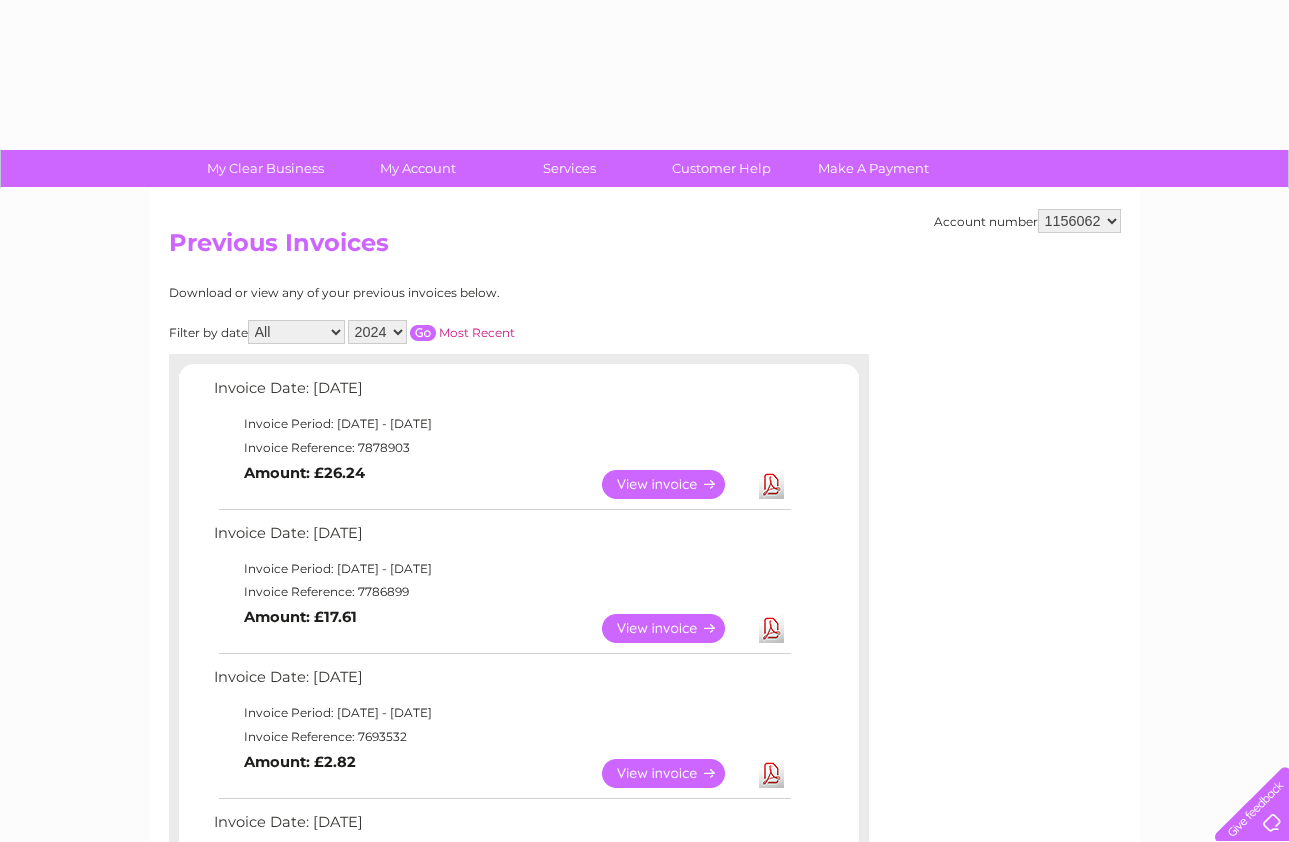 select on "2024" 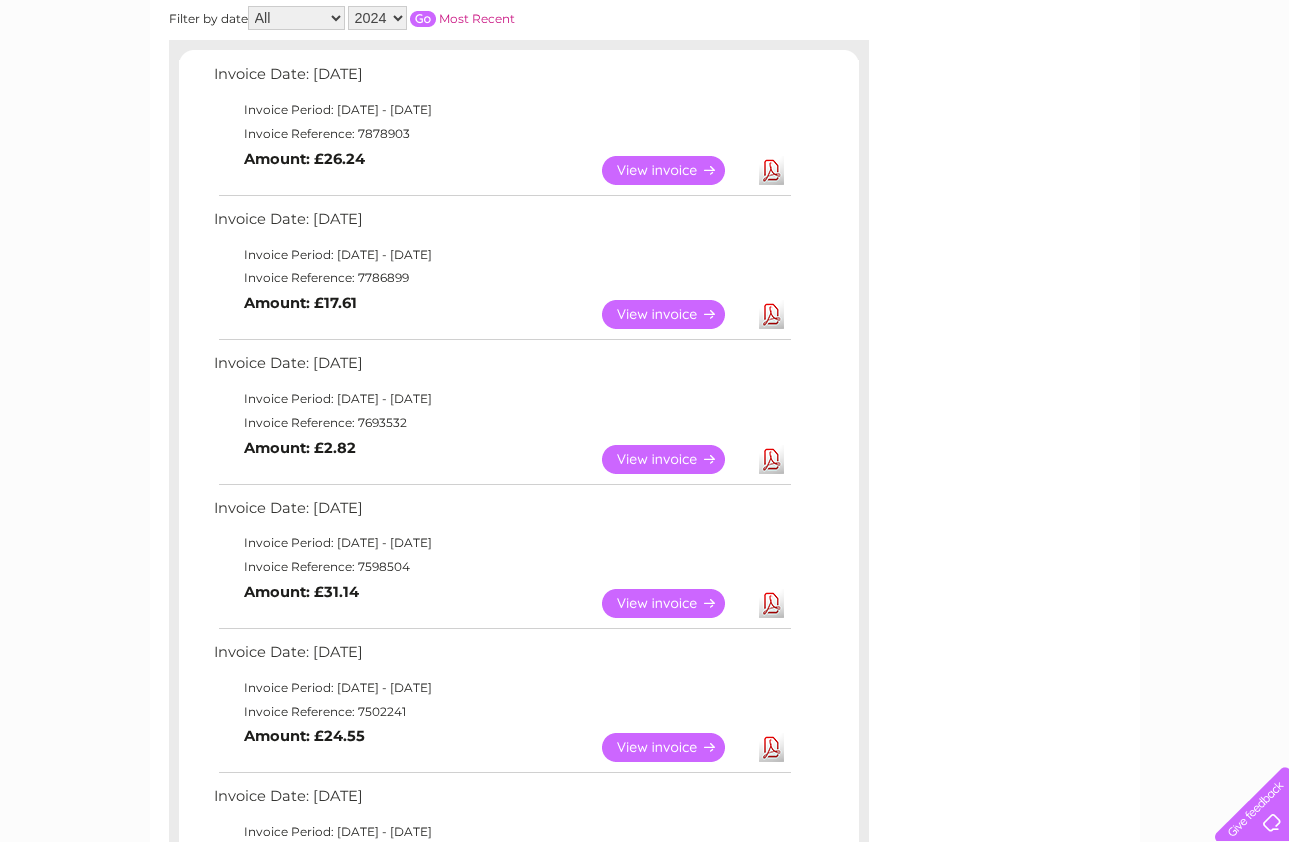 scroll, scrollTop: 0, scrollLeft: 0, axis: both 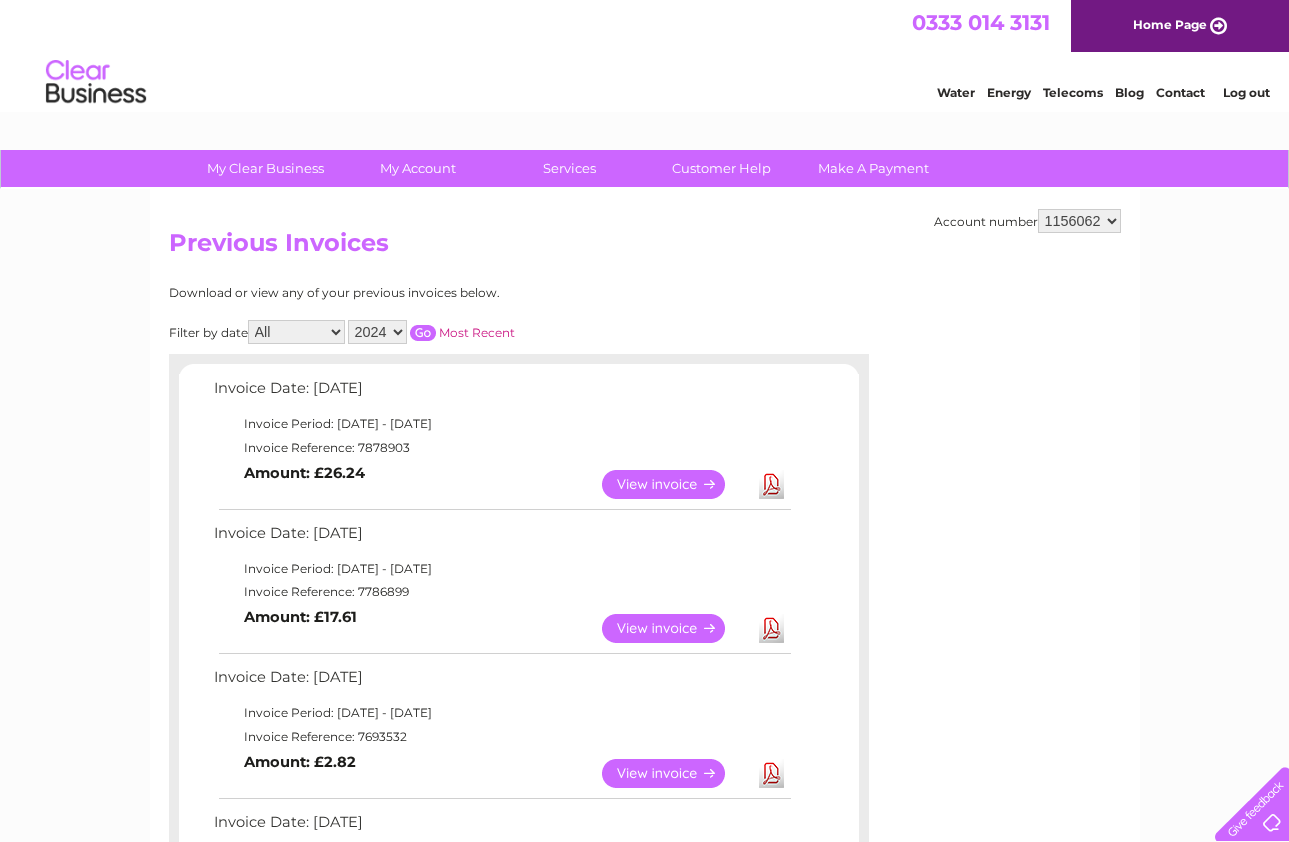 click on "2025
2024
2023
2022" at bounding box center [377, 332] 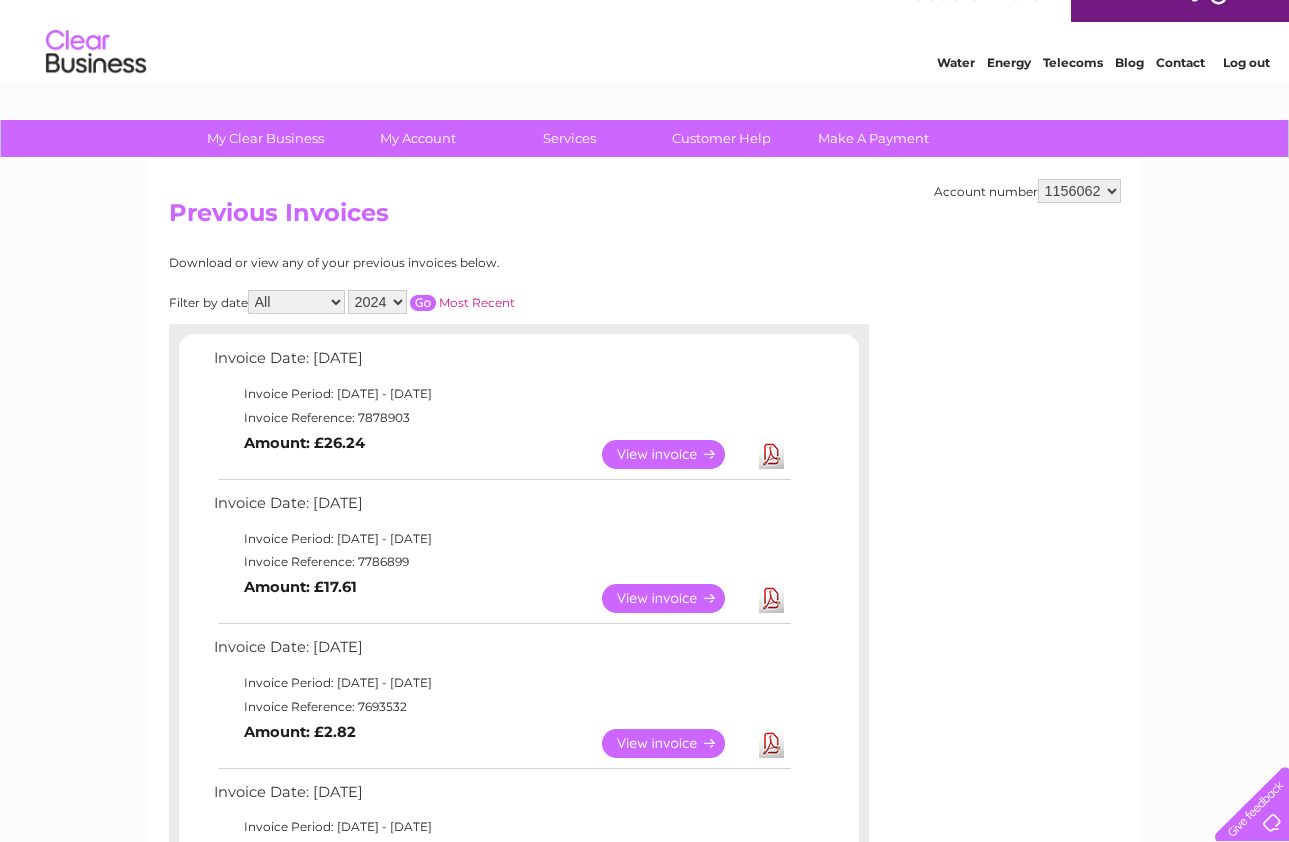 scroll, scrollTop: 9, scrollLeft: 0, axis: vertical 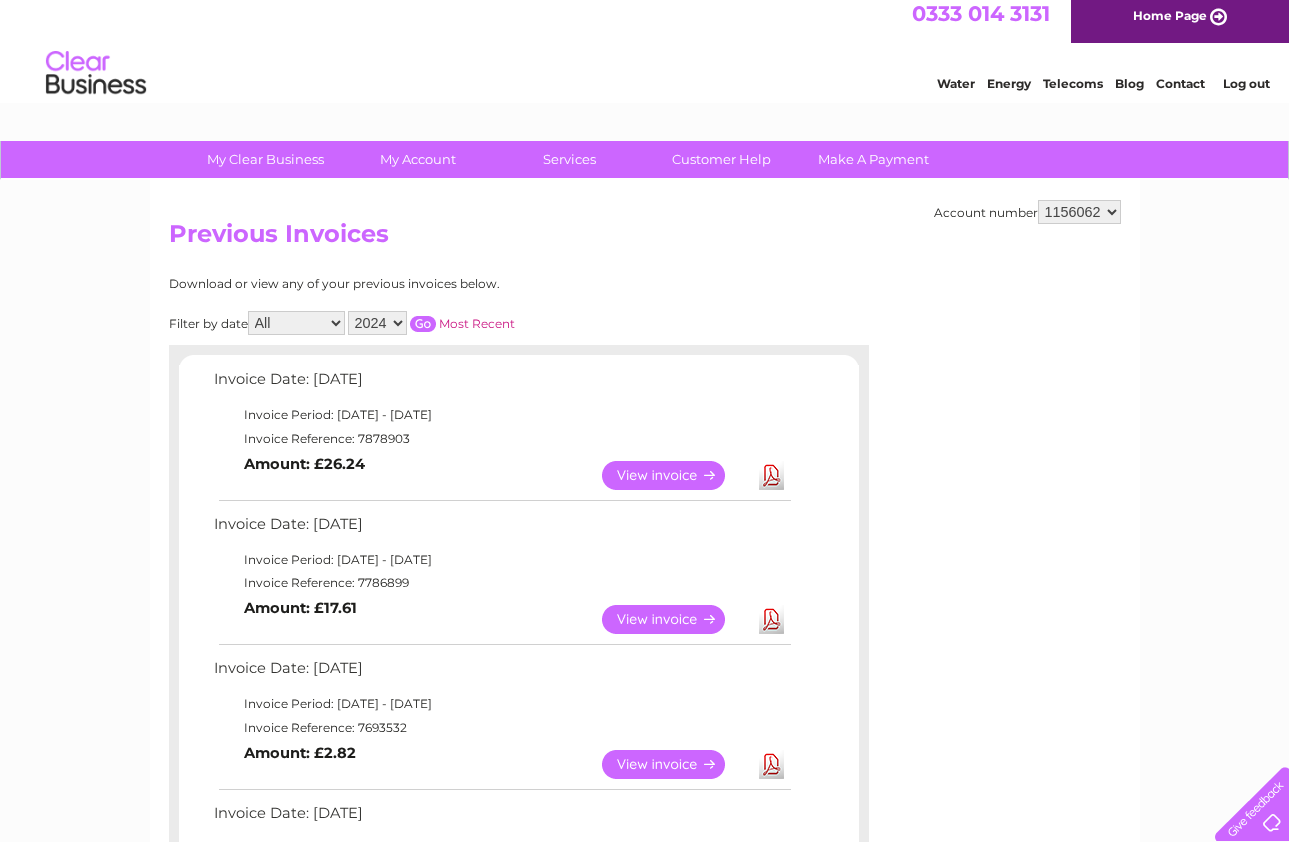 click on "2025
2024
2023
2022" at bounding box center [377, 323] 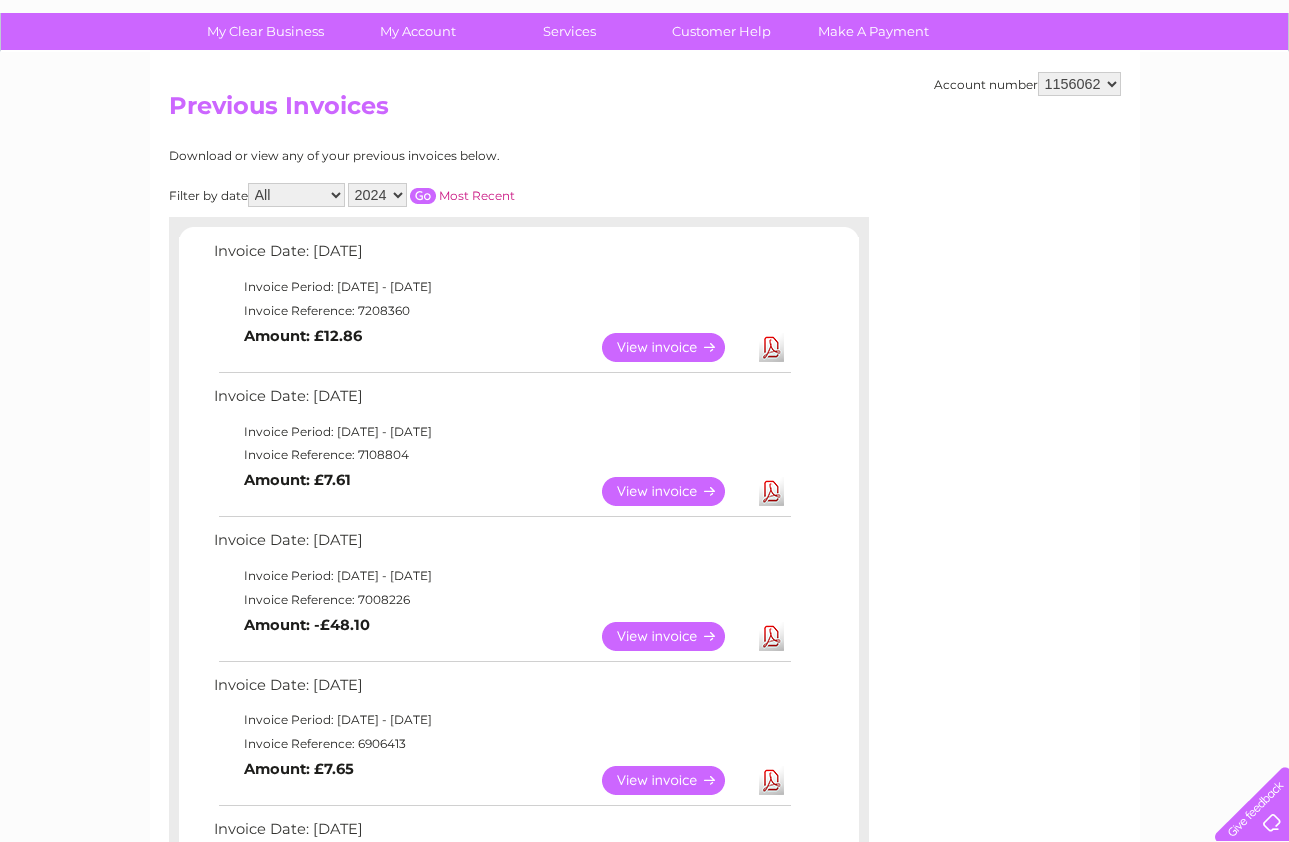 scroll, scrollTop: 123, scrollLeft: 0, axis: vertical 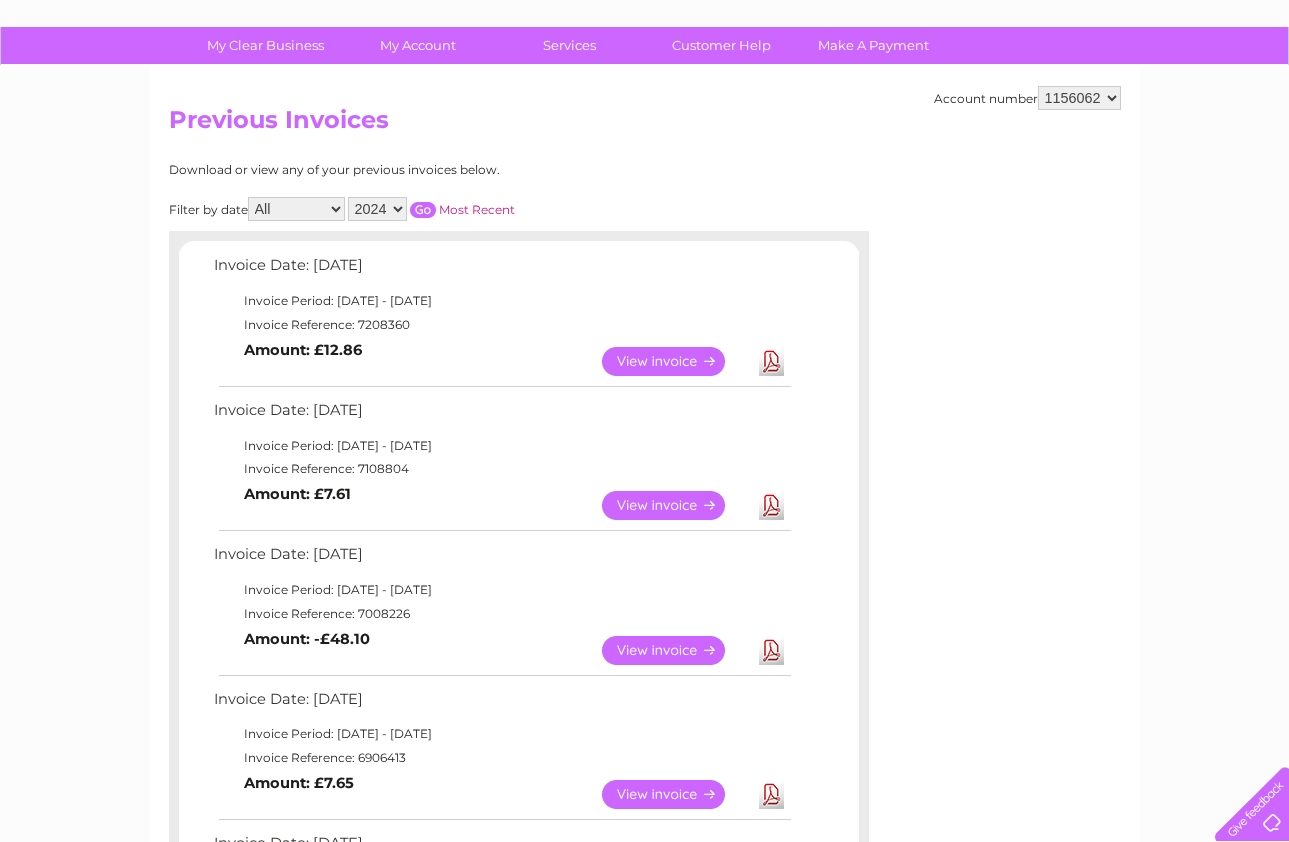 click on "View" at bounding box center (675, 361) 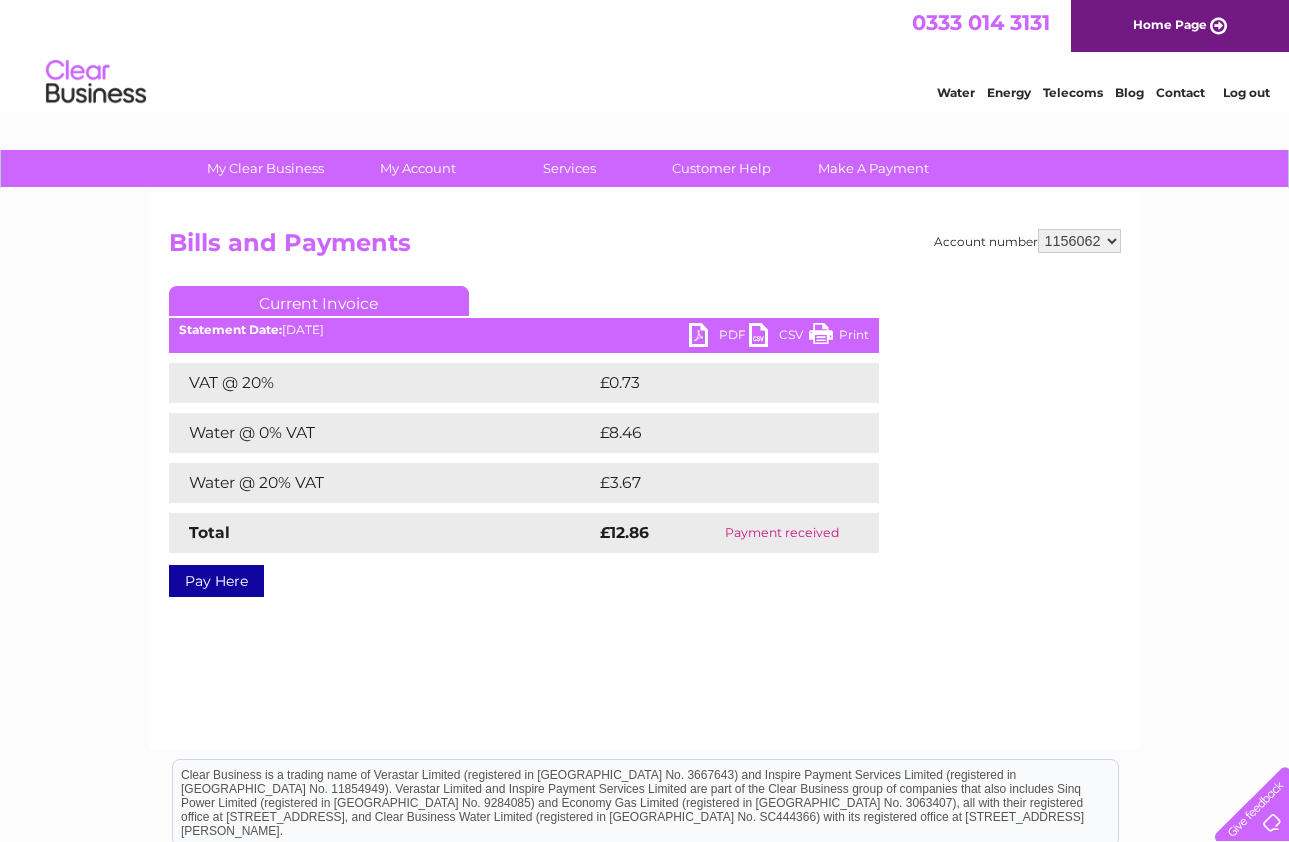 scroll, scrollTop: 0, scrollLeft: 0, axis: both 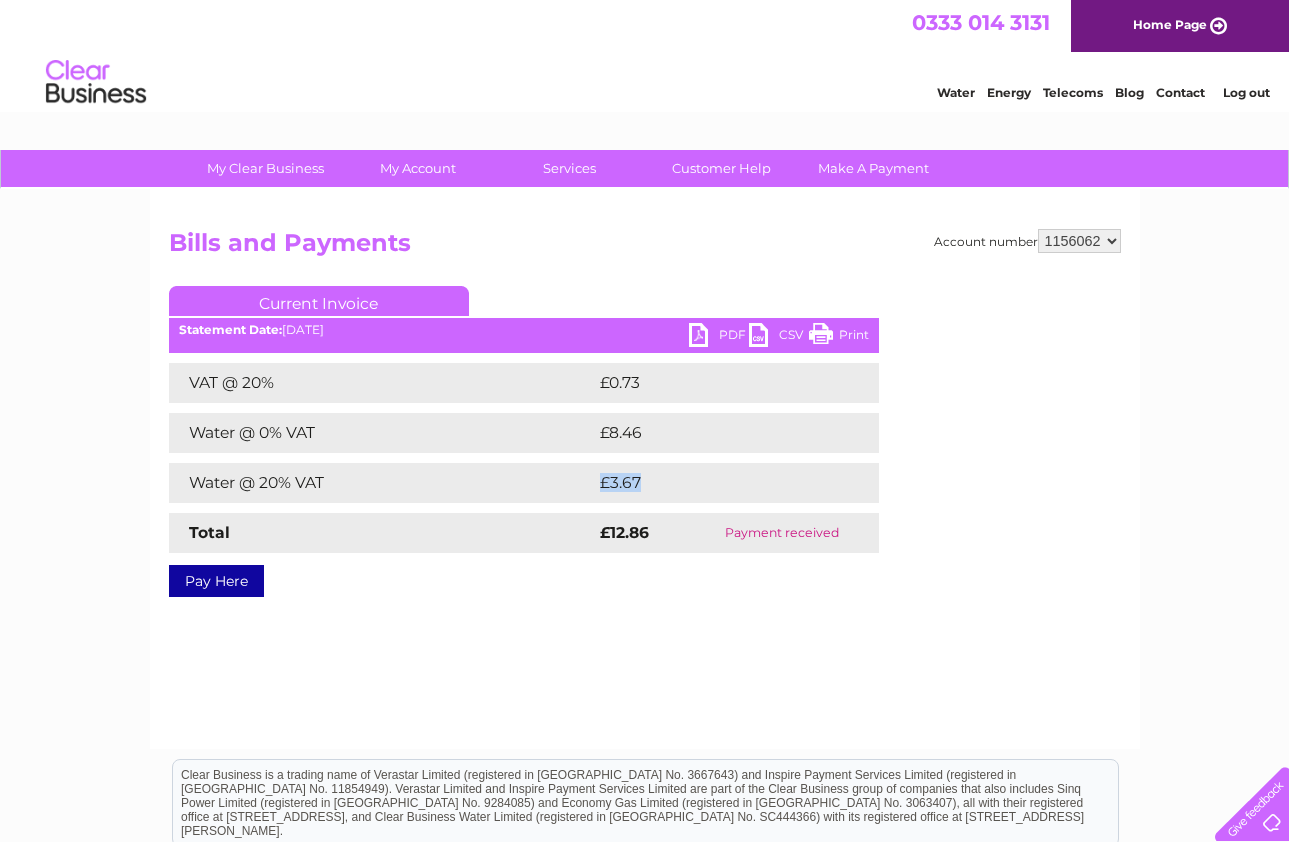 drag, startPoint x: 564, startPoint y: 516, endPoint x: 587, endPoint y: 472, distance: 49.648766 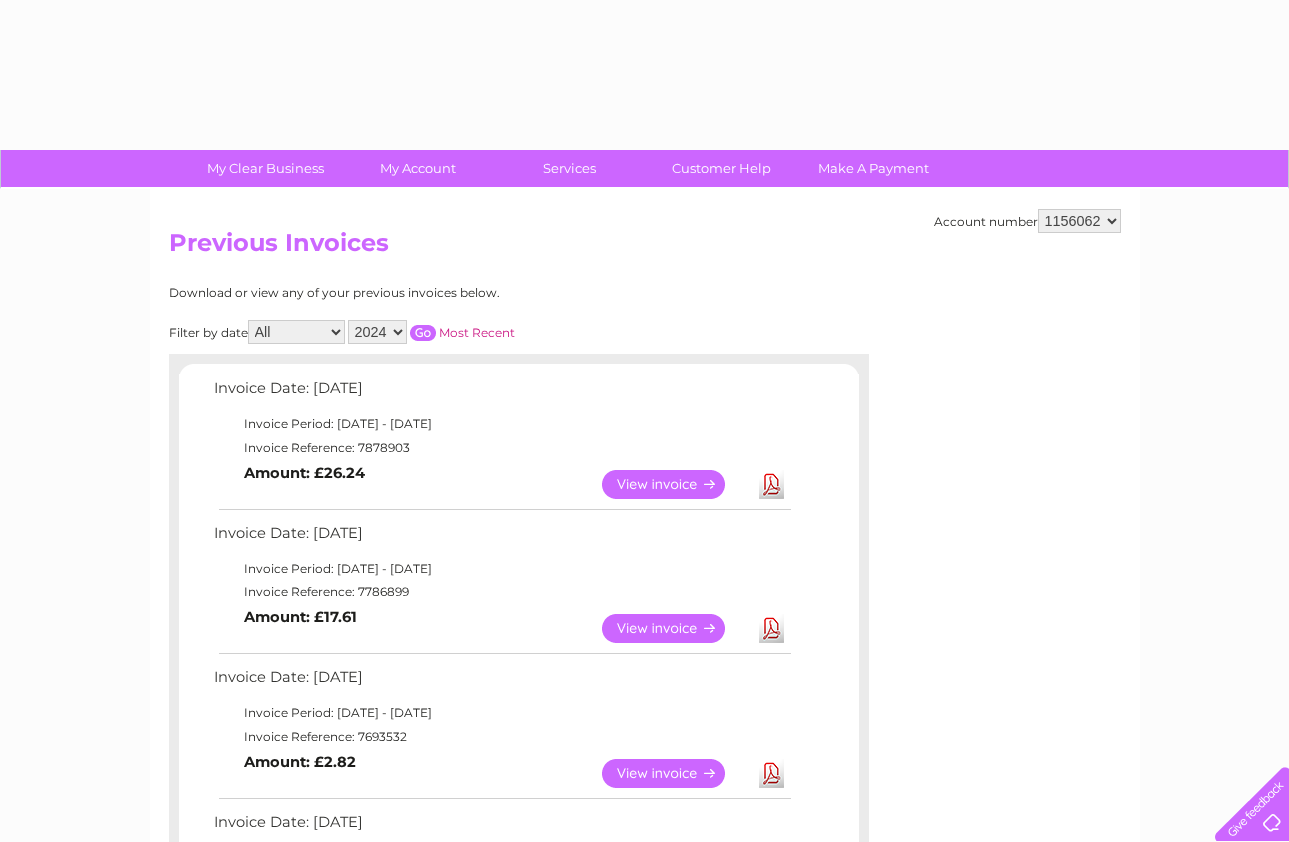 select on "2024" 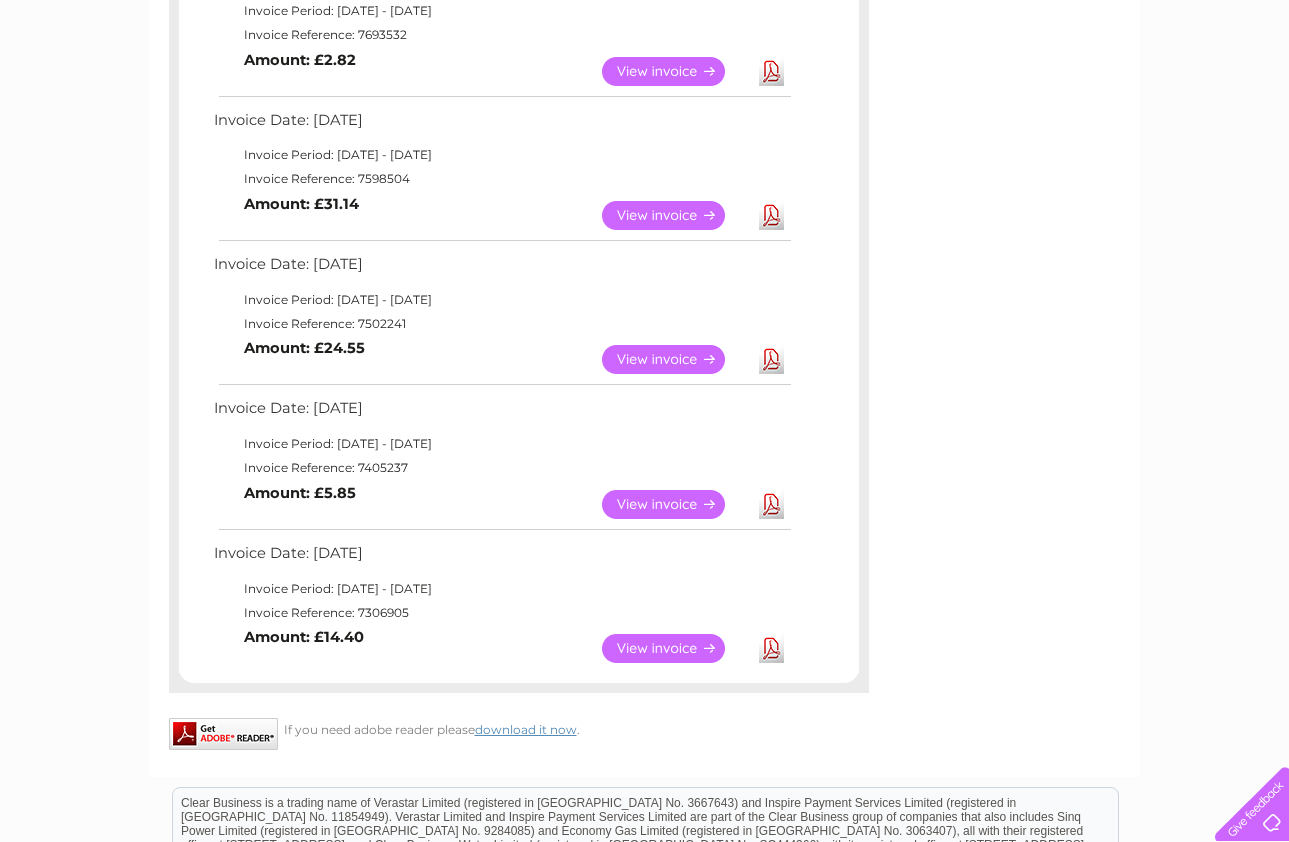 scroll, scrollTop: 703, scrollLeft: 0, axis: vertical 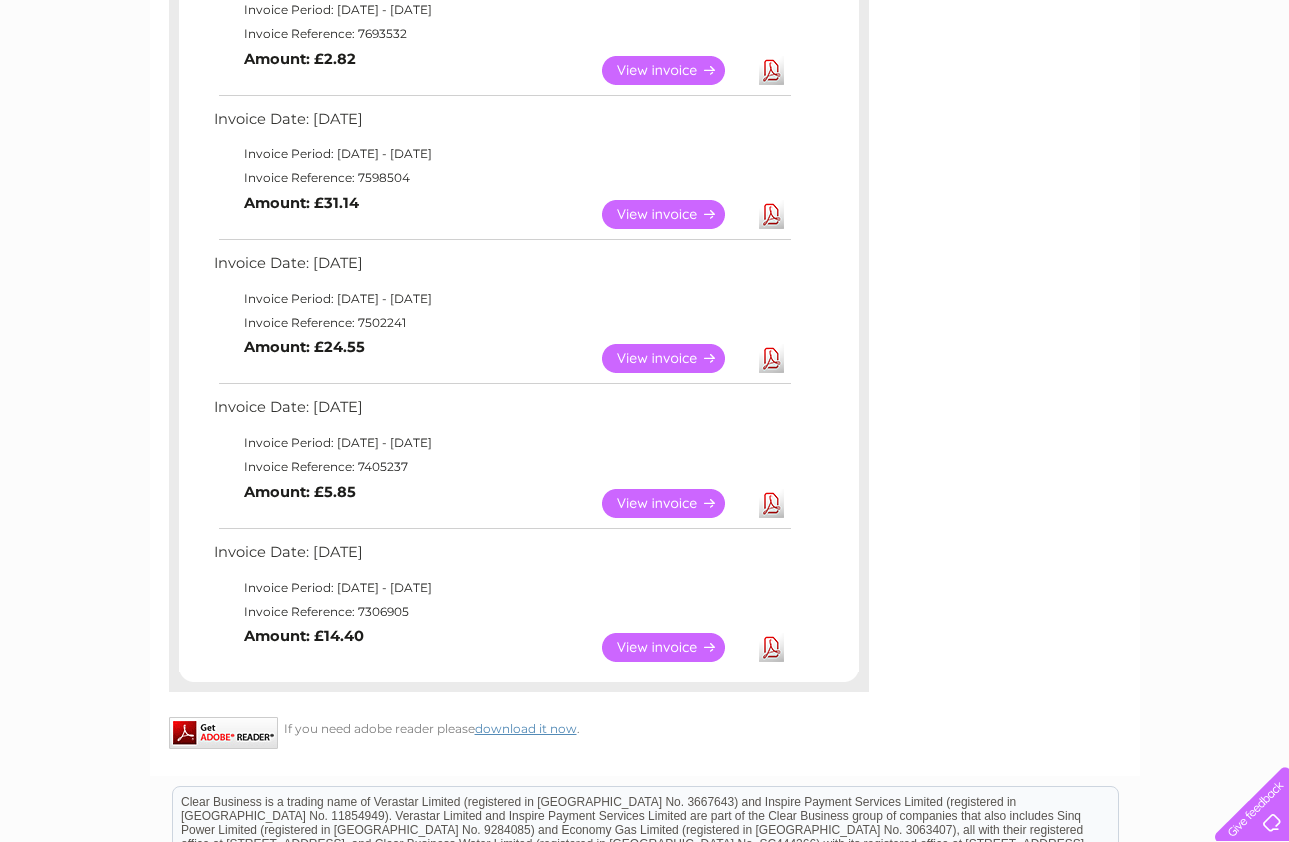 click on "View" at bounding box center [675, 647] 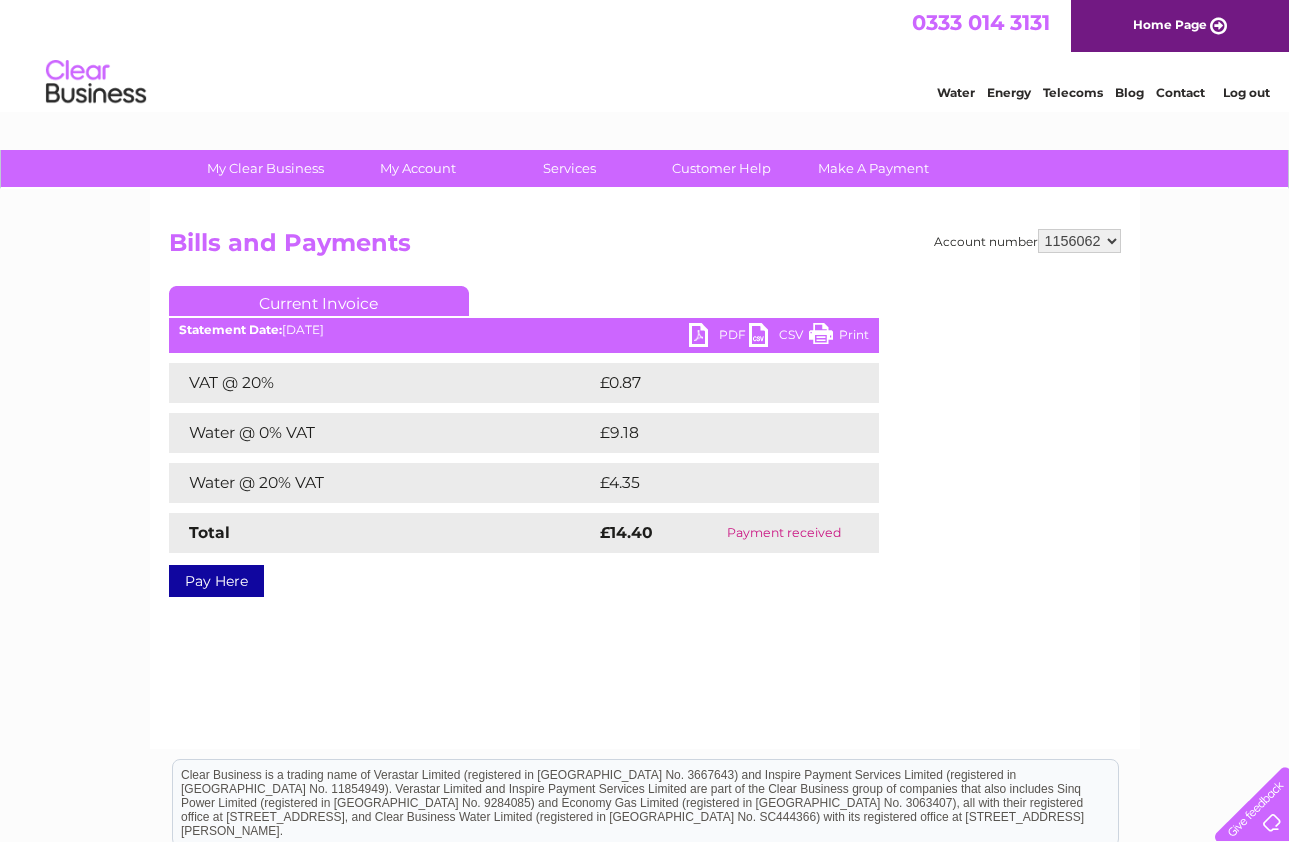 scroll, scrollTop: 0, scrollLeft: 0, axis: both 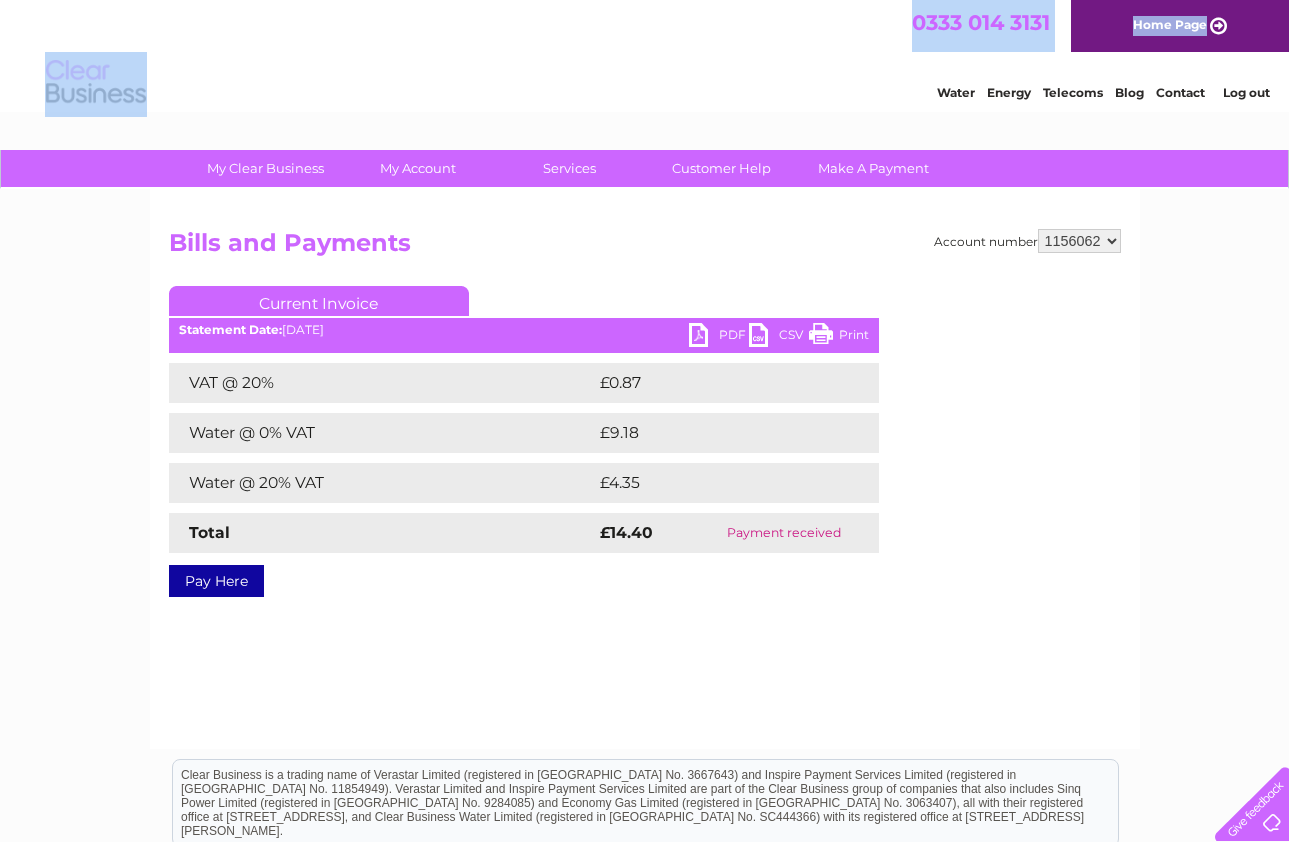 drag, startPoint x: 799, startPoint y: 50, endPoint x: 934, endPoint y: 11, distance: 140.52046 